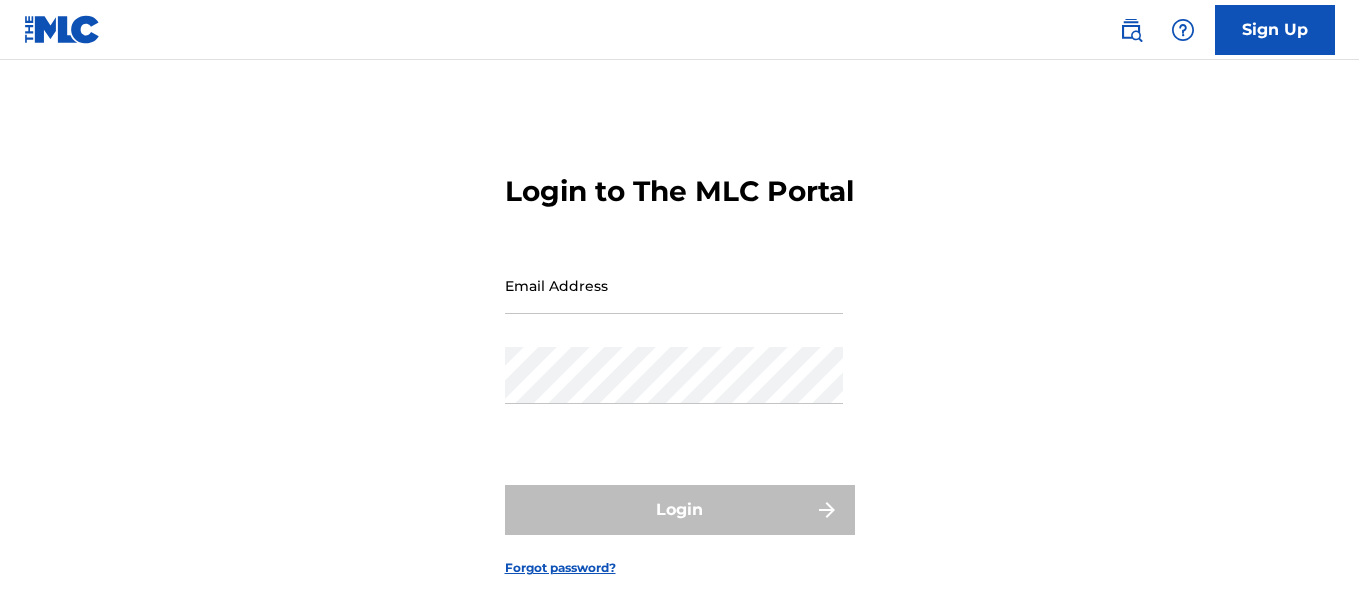 scroll, scrollTop: 0, scrollLeft: 0, axis: both 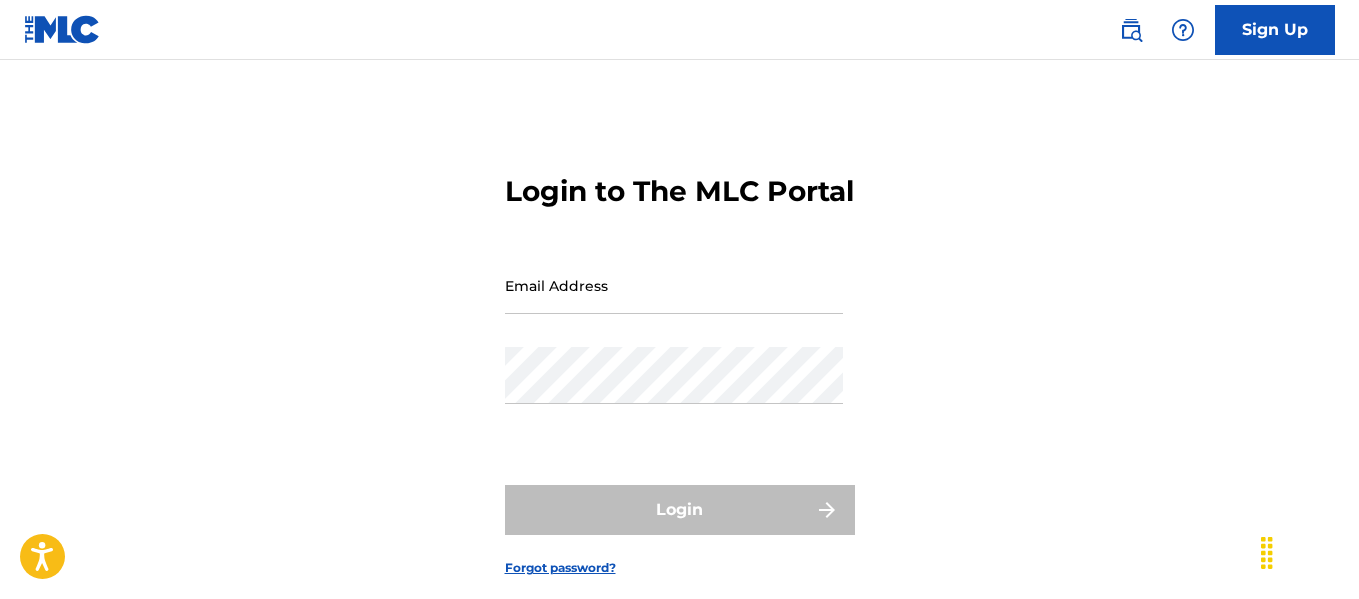 click on "Sign Up" at bounding box center [1275, 30] 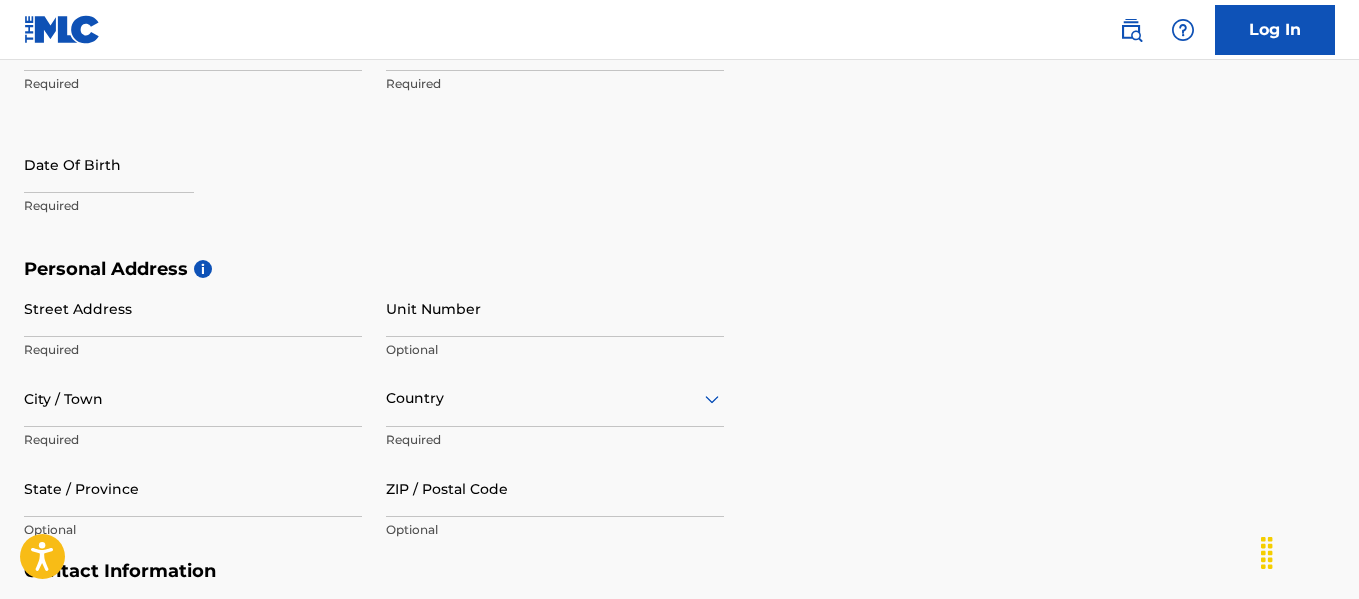 scroll, scrollTop: 67, scrollLeft: 0, axis: vertical 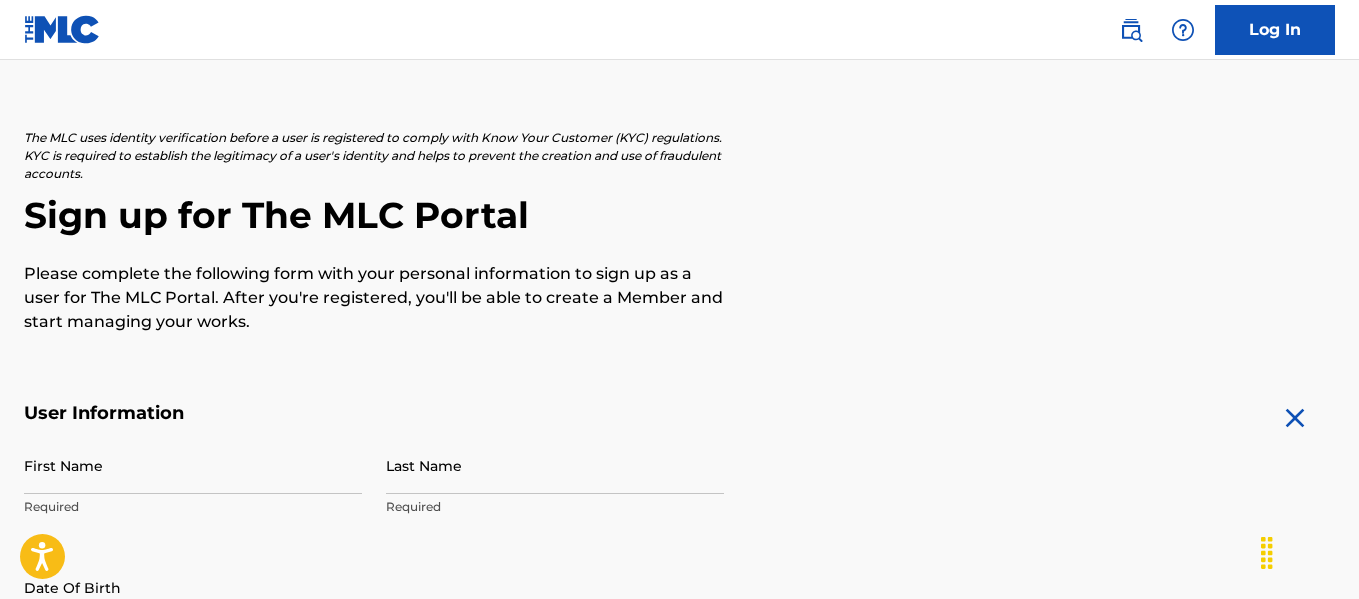 click on "Log In" at bounding box center [1275, 30] 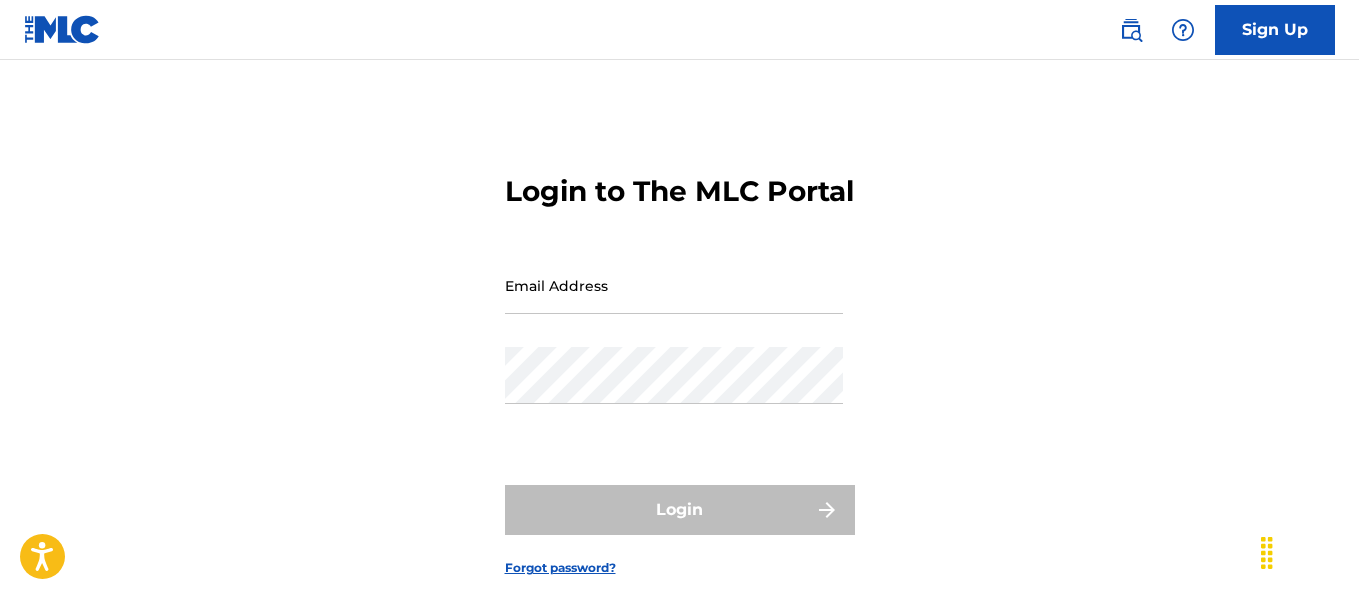 click on "Email Address" at bounding box center (674, 285) 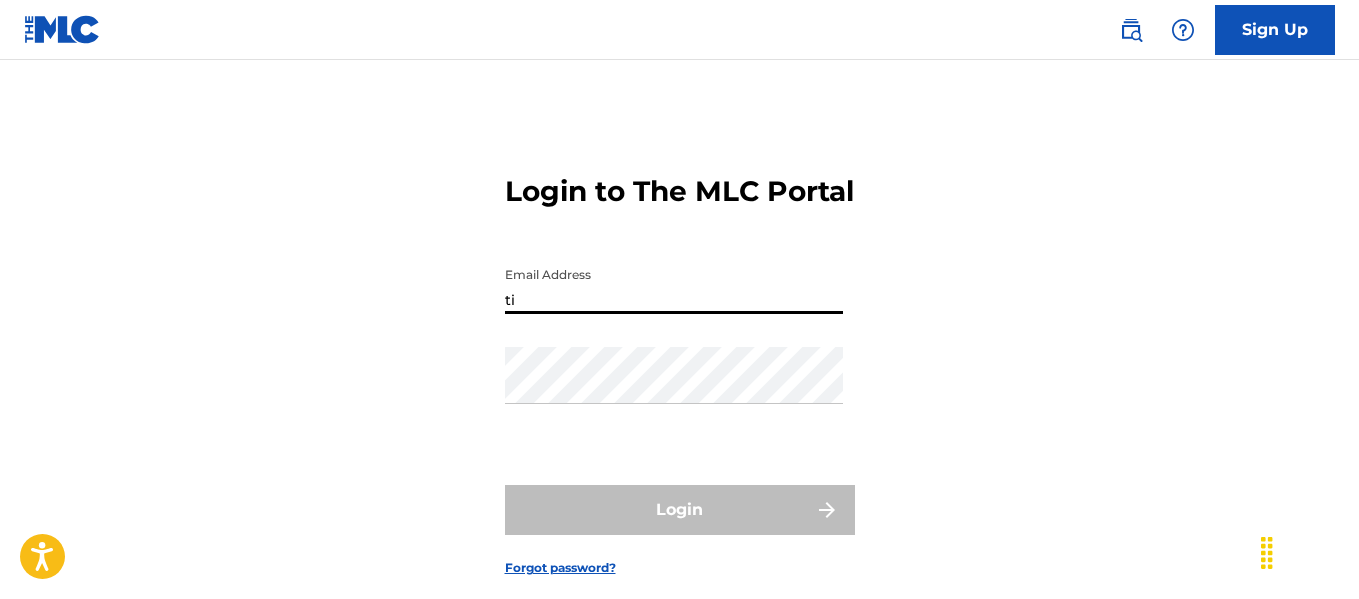 type on "****@example.com" 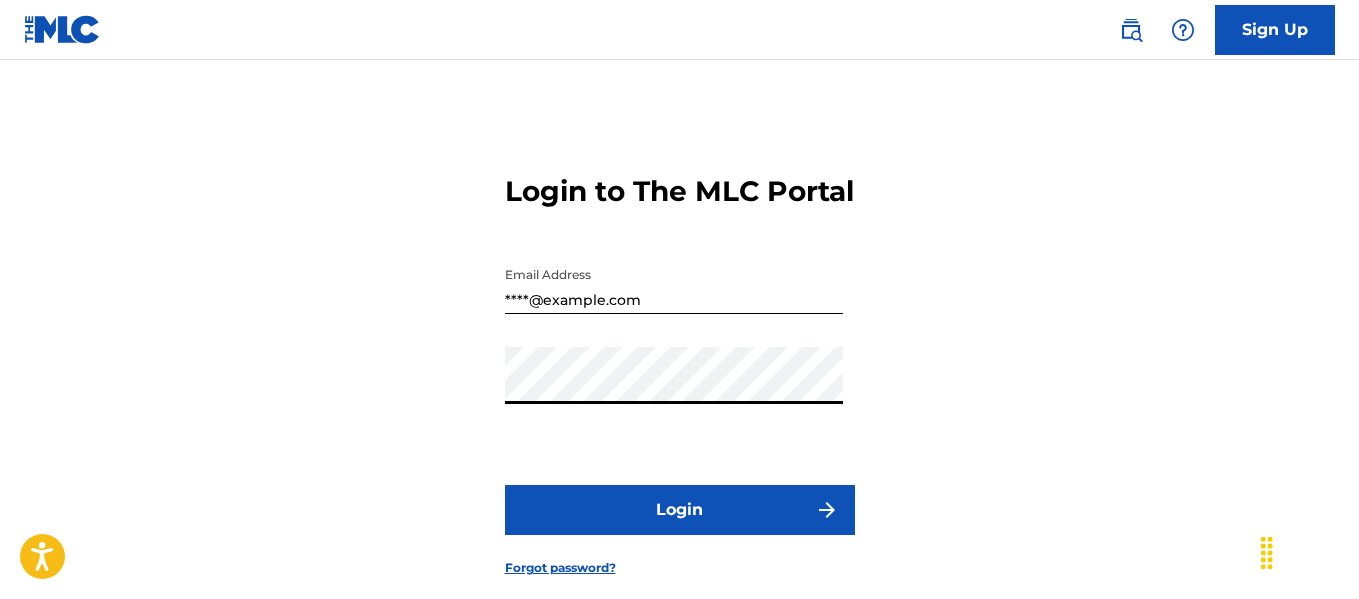 click on "Login" at bounding box center [680, 510] 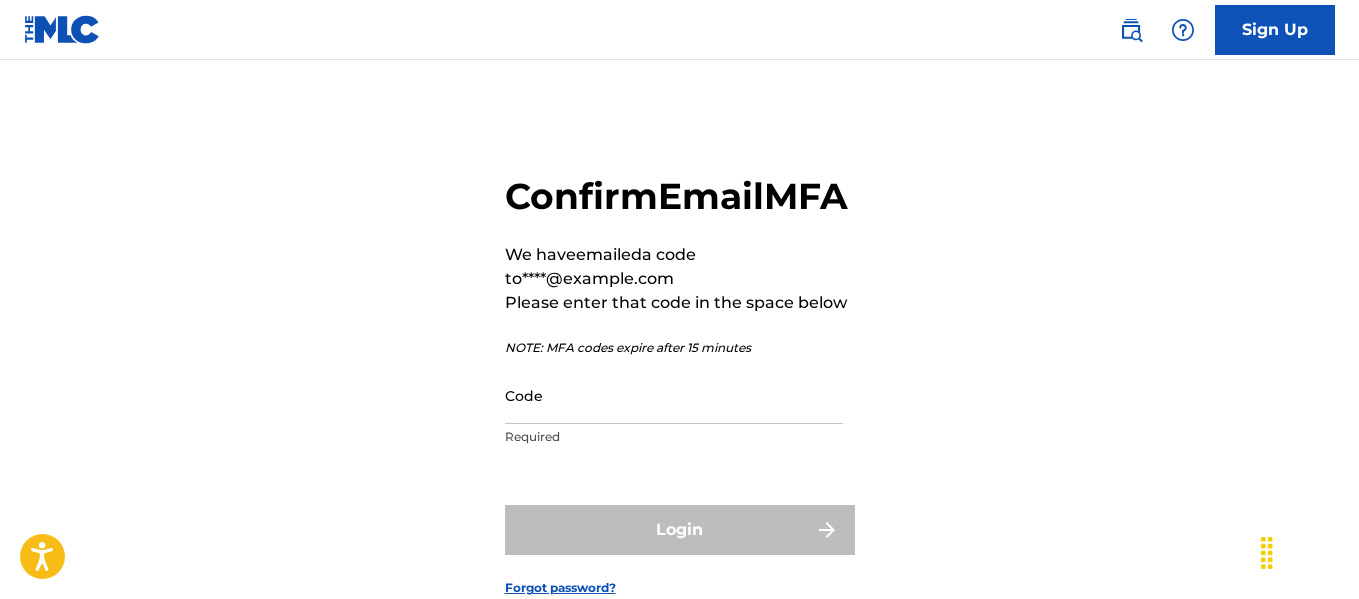 click on "Code" at bounding box center (674, 395) 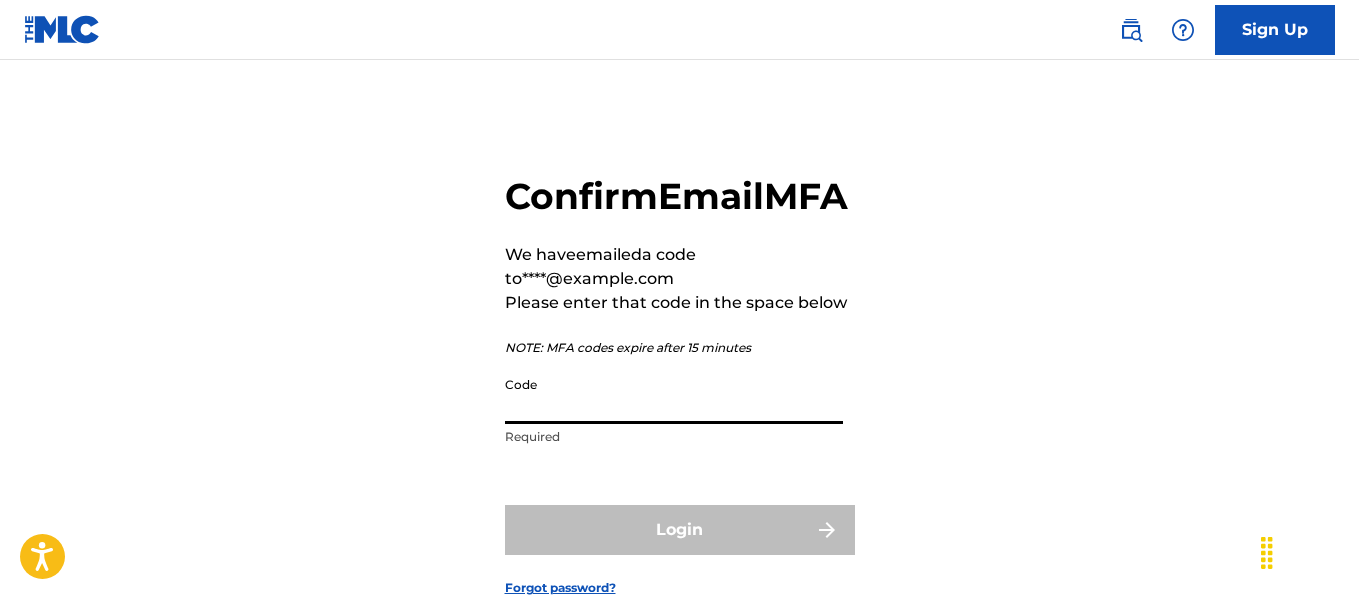 click on "Confirm  Email   MFA We have  emailed   a code to  ****@example.com Please enter that code in the space below NOTE: MFA codes expire after 15 minutes Code Required Login Forgot password?" at bounding box center [679, 369] 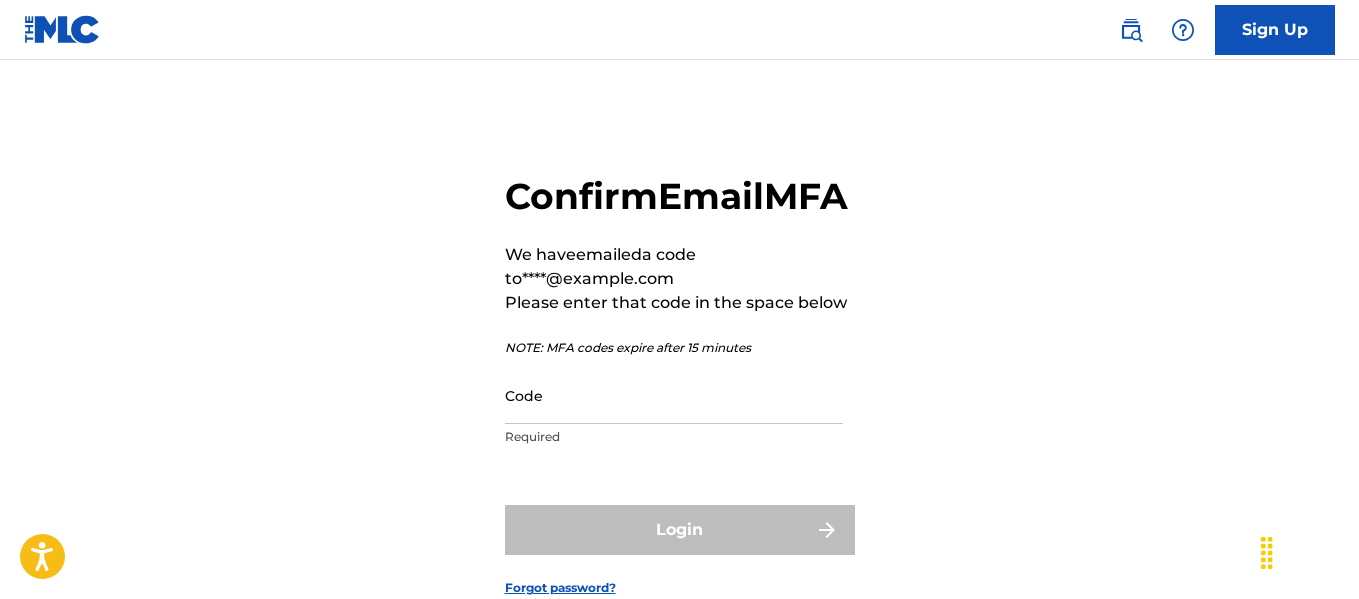 click on "Code" at bounding box center [674, 395] 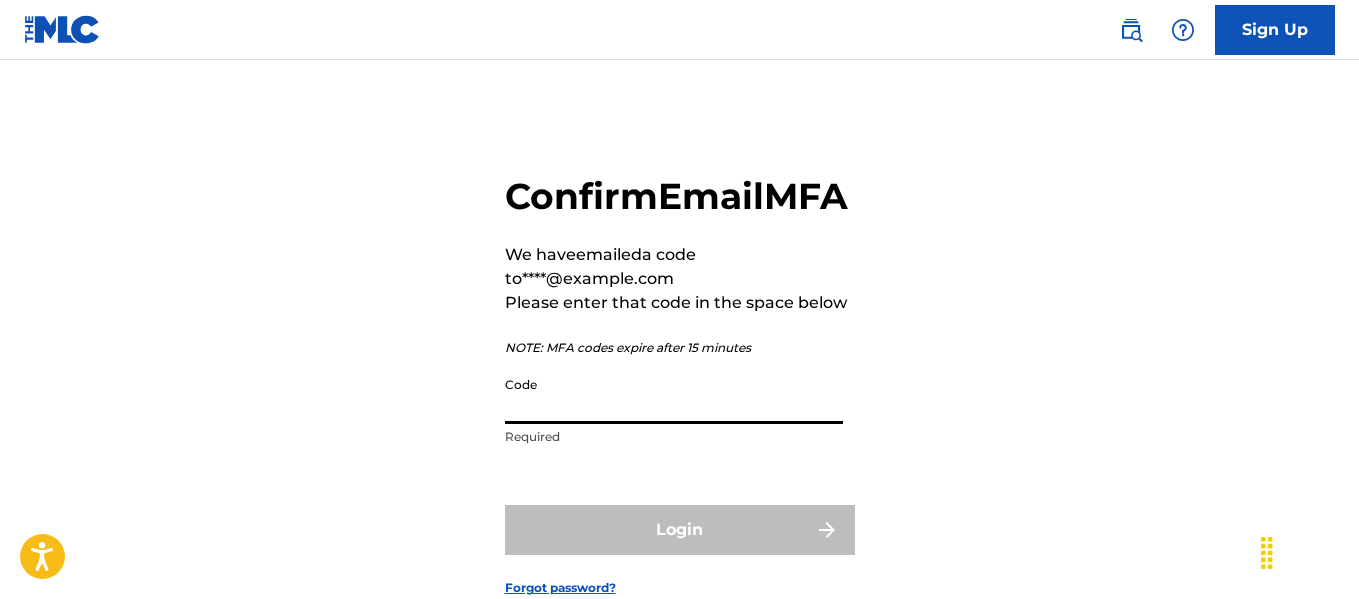 paste on "[NUMBER]" 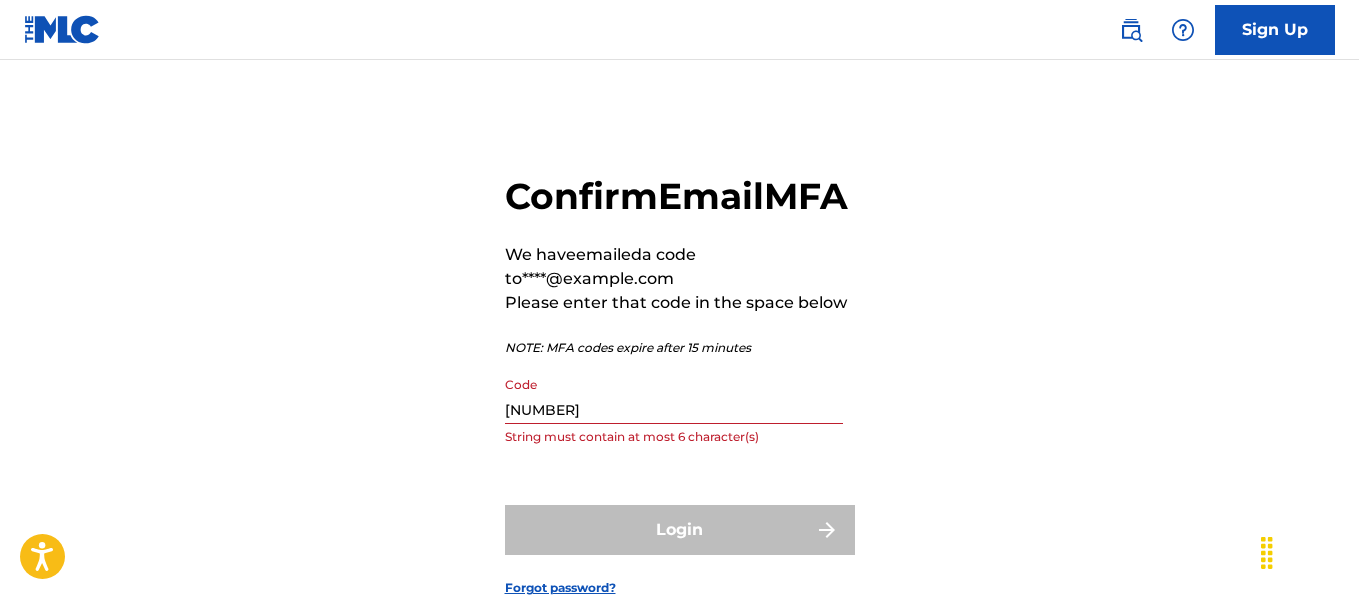 click on "Confirm  Email   MFA We have  emailed   a code to  ****@example.com Please enter that code in the space below NOTE: MFA codes expire after 15 minutes Code [NUMBER] String must contain at most 6 character(s) Login Forgot password?" at bounding box center [679, 369] 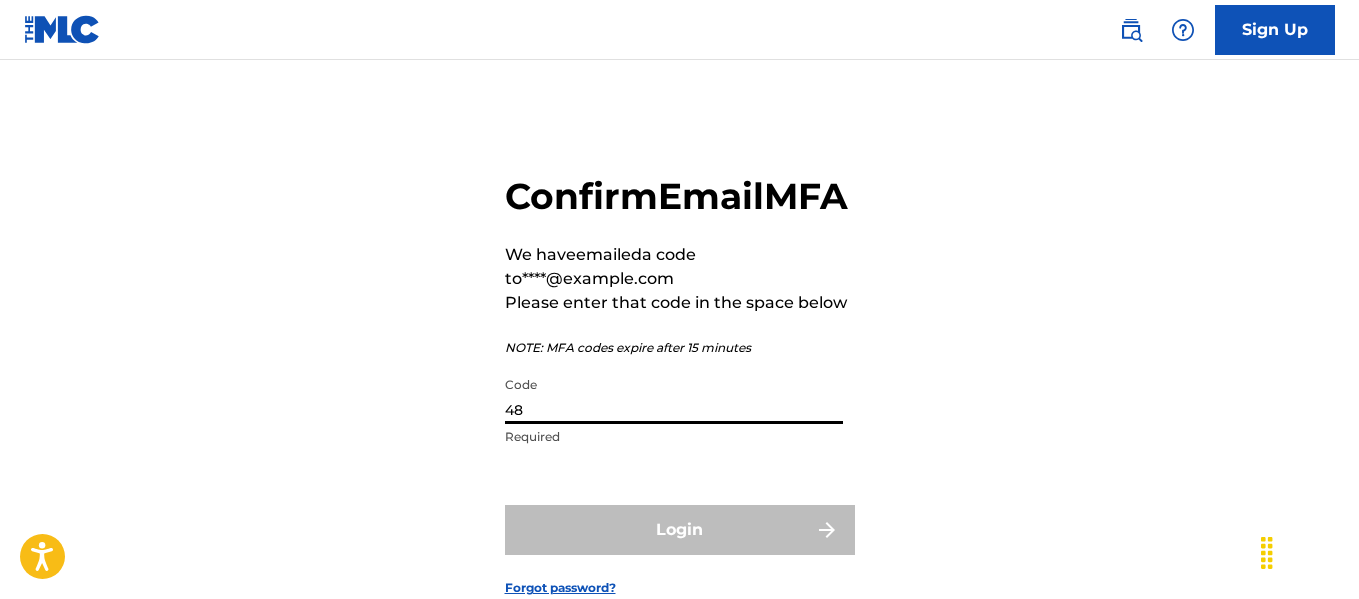 type on "4" 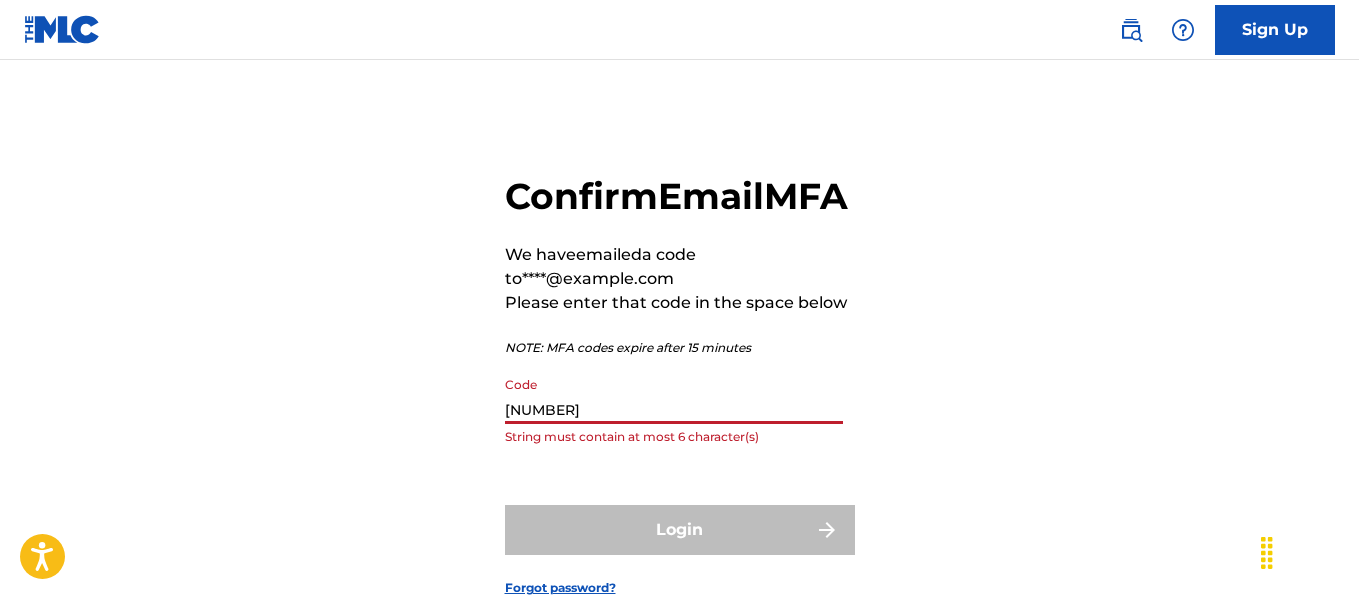 click on "[NUMBER]" at bounding box center (674, 395) 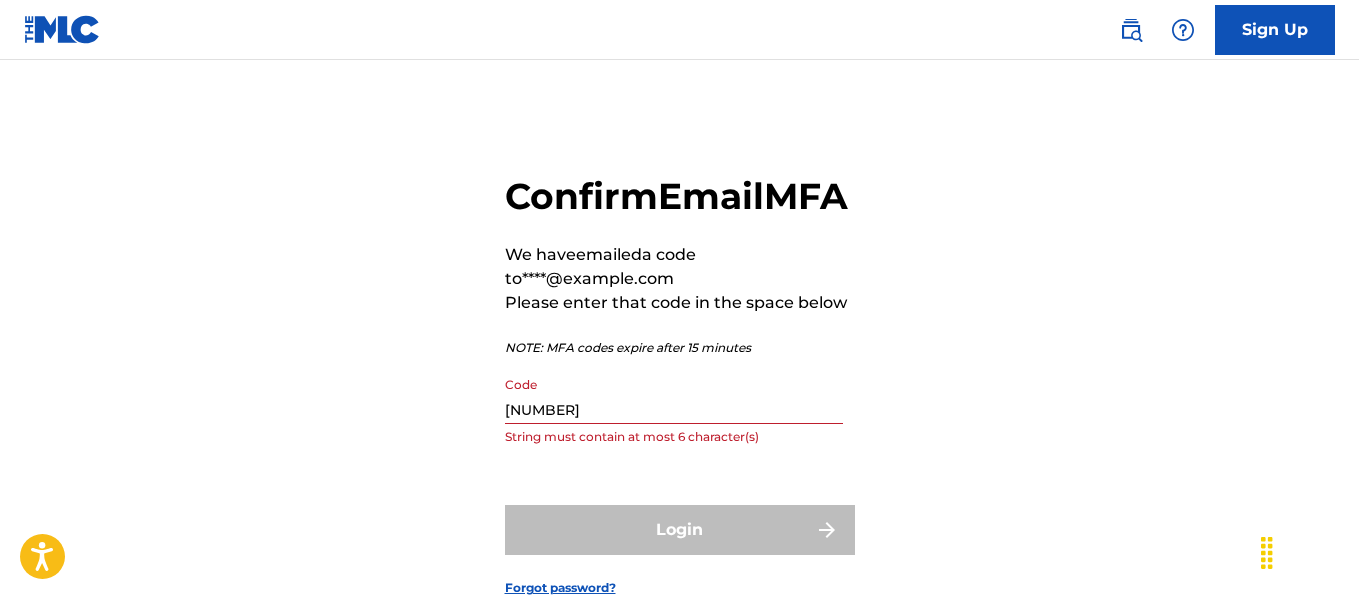 click on "Login" at bounding box center [680, 530] 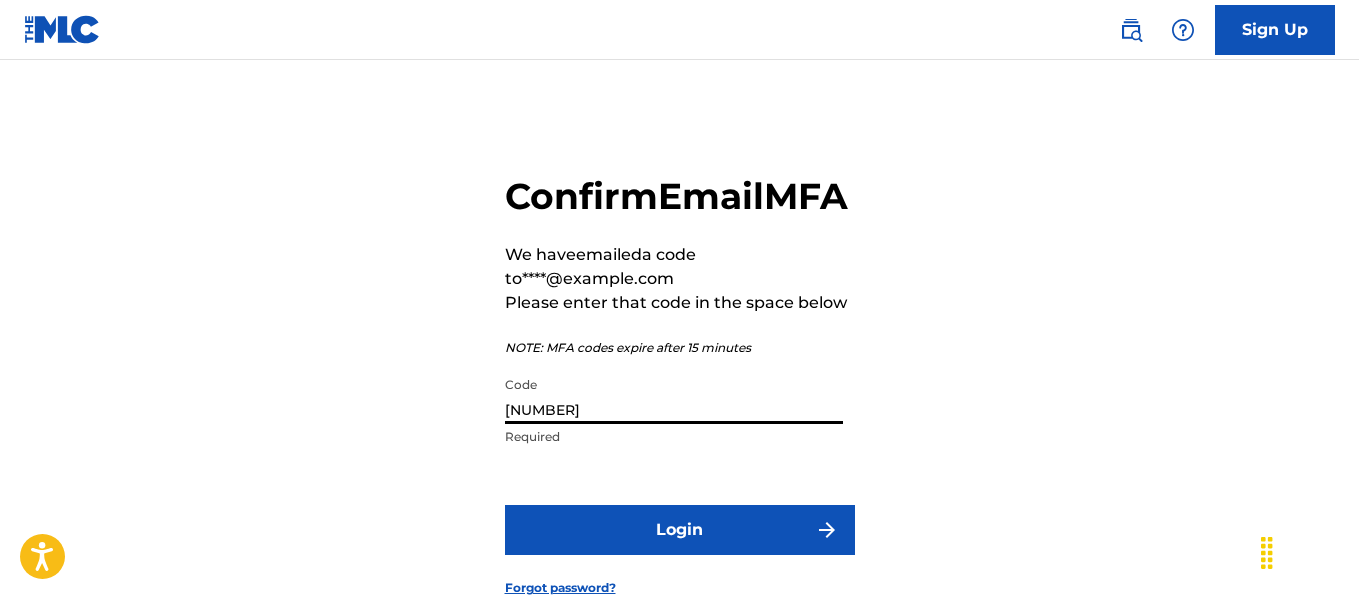 type on "[NUMBER]" 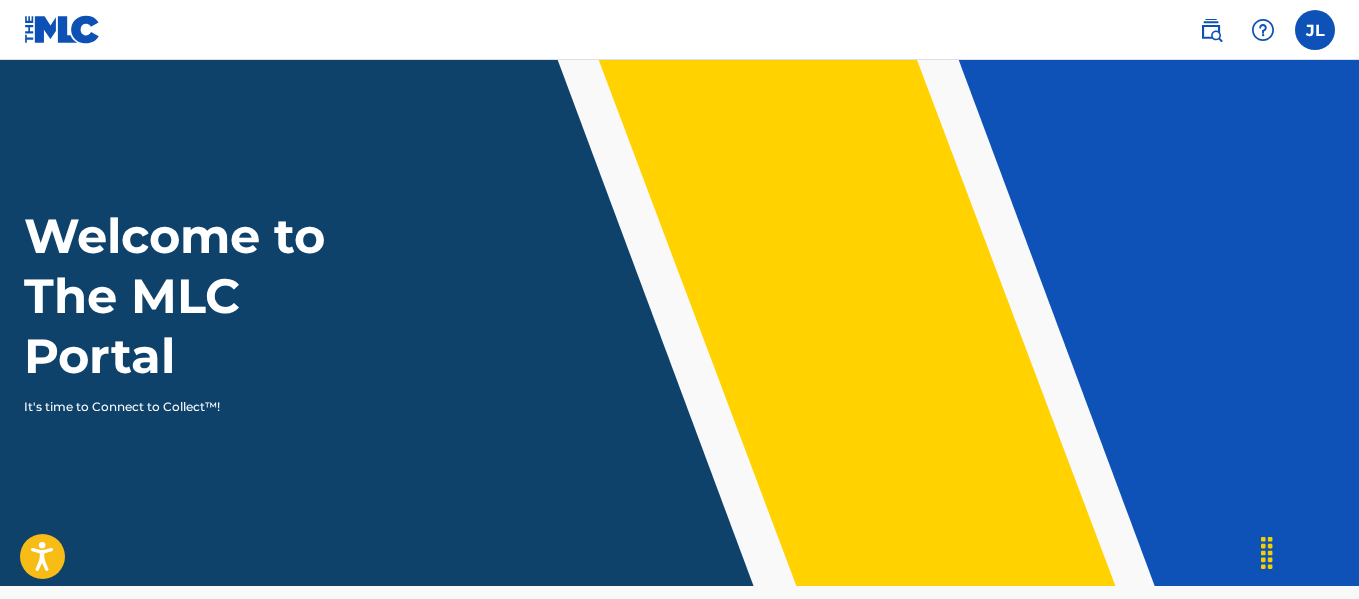 scroll, scrollTop: 0, scrollLeft: 0, axis: both 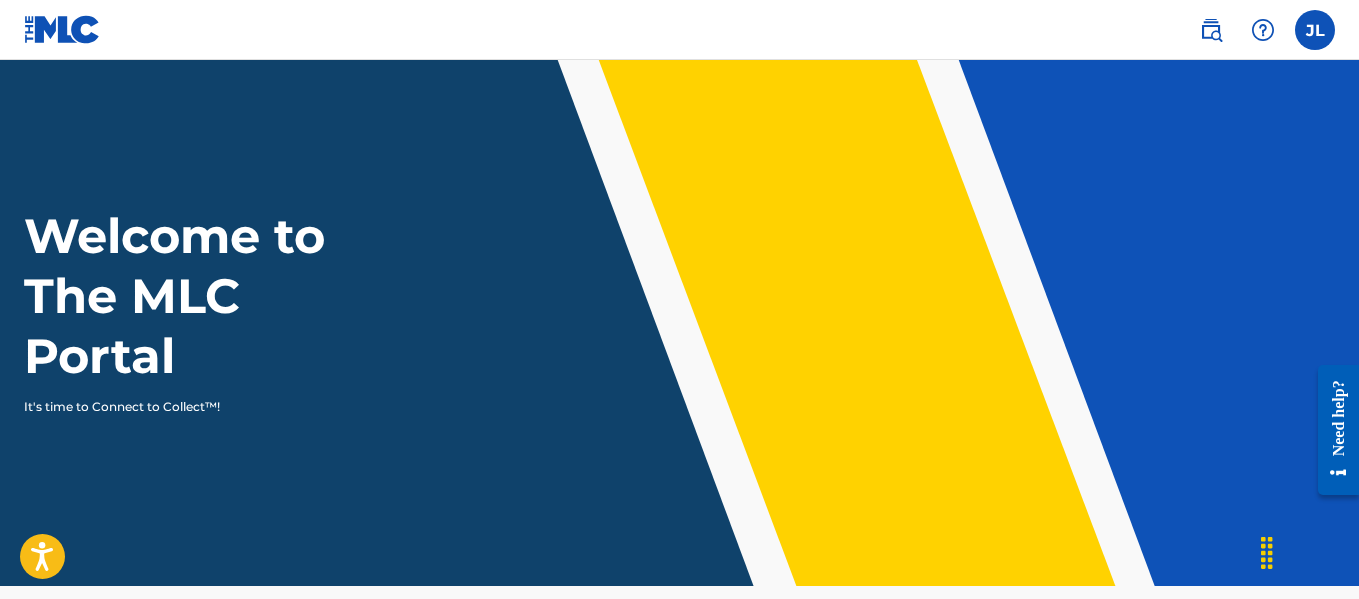 click at bounding box center [1315, 30] 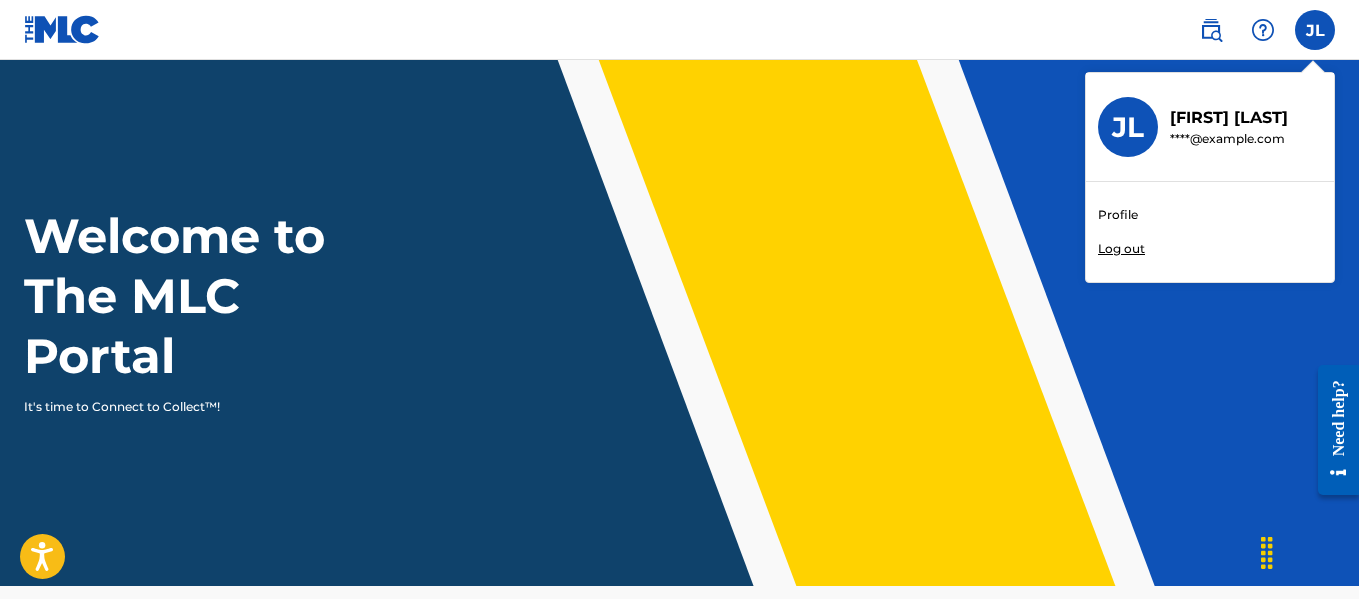 click on "Profile" at bounding box center (1118, 215) 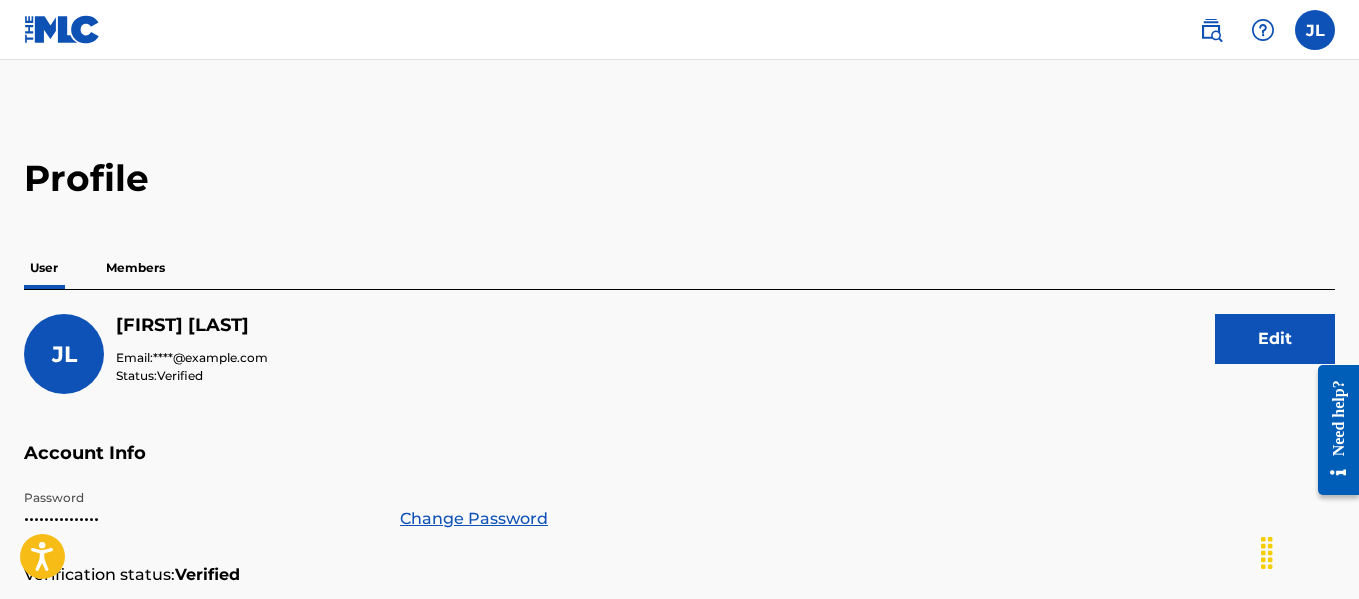 click on "Members" at bounding box center (135, 268) 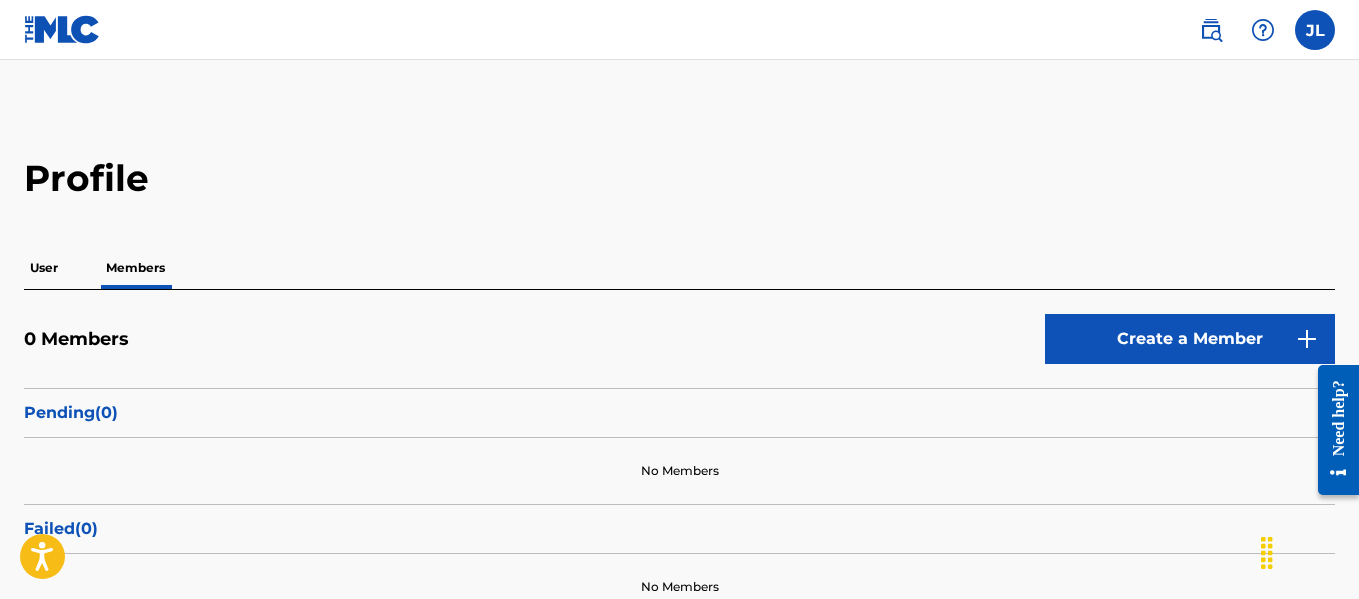 scroll, scrollTop: 115, scrollLeft: 0, axis: vertical 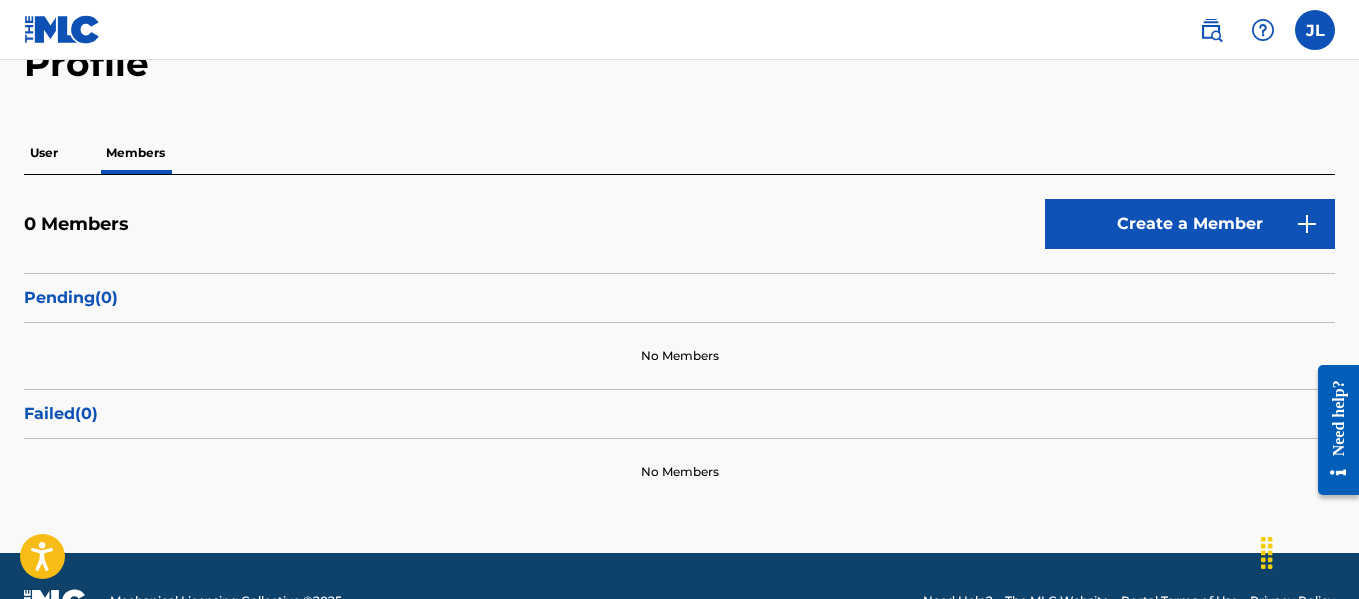 click on "Create a Member" at bounding box center [1190, 224] 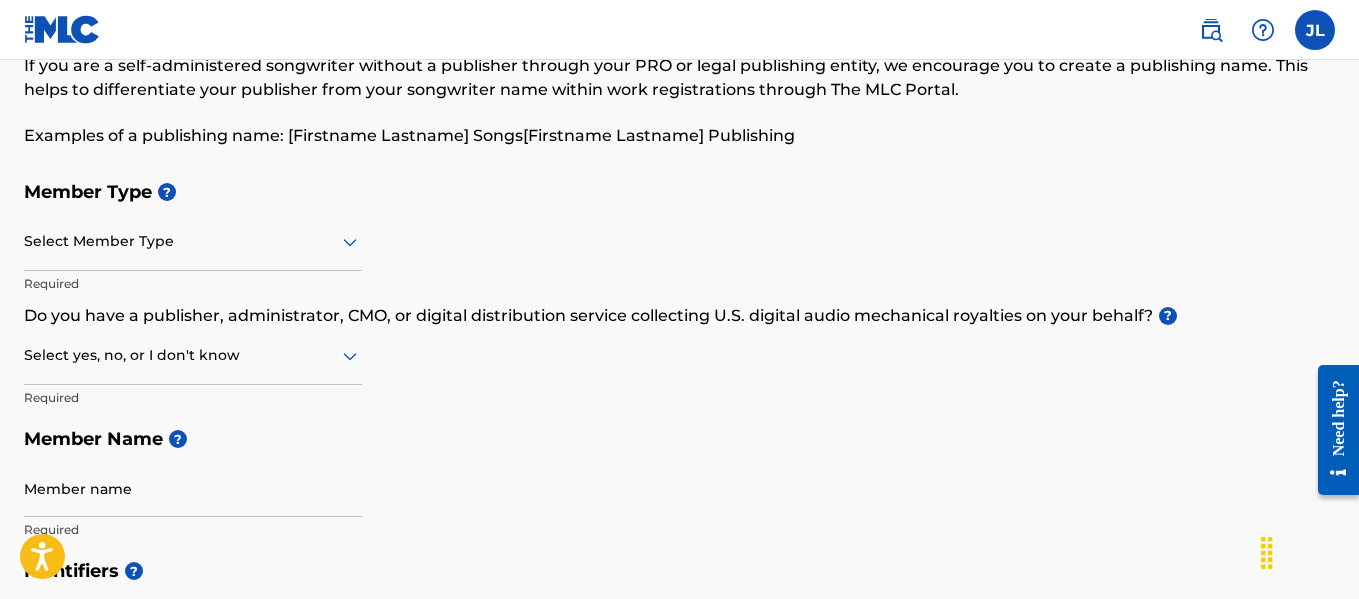 scroll, scrollTop: 0, scrollLeft: 0, axis: both 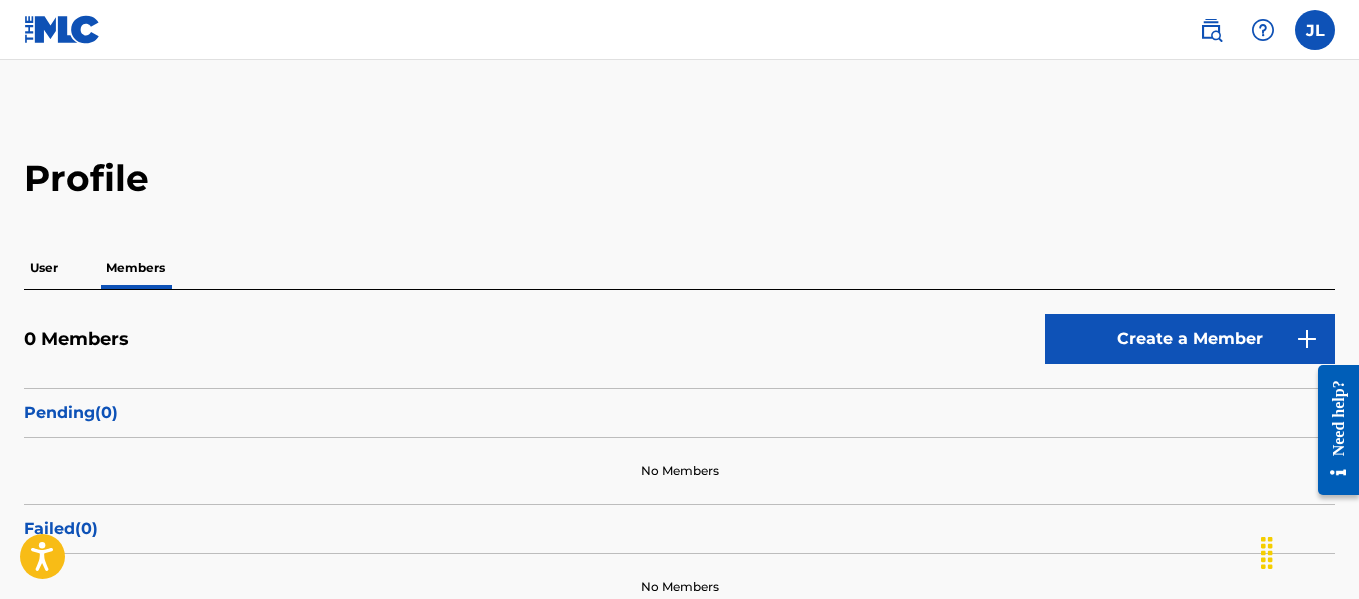 click on "User" at bounding box center (44, 268) 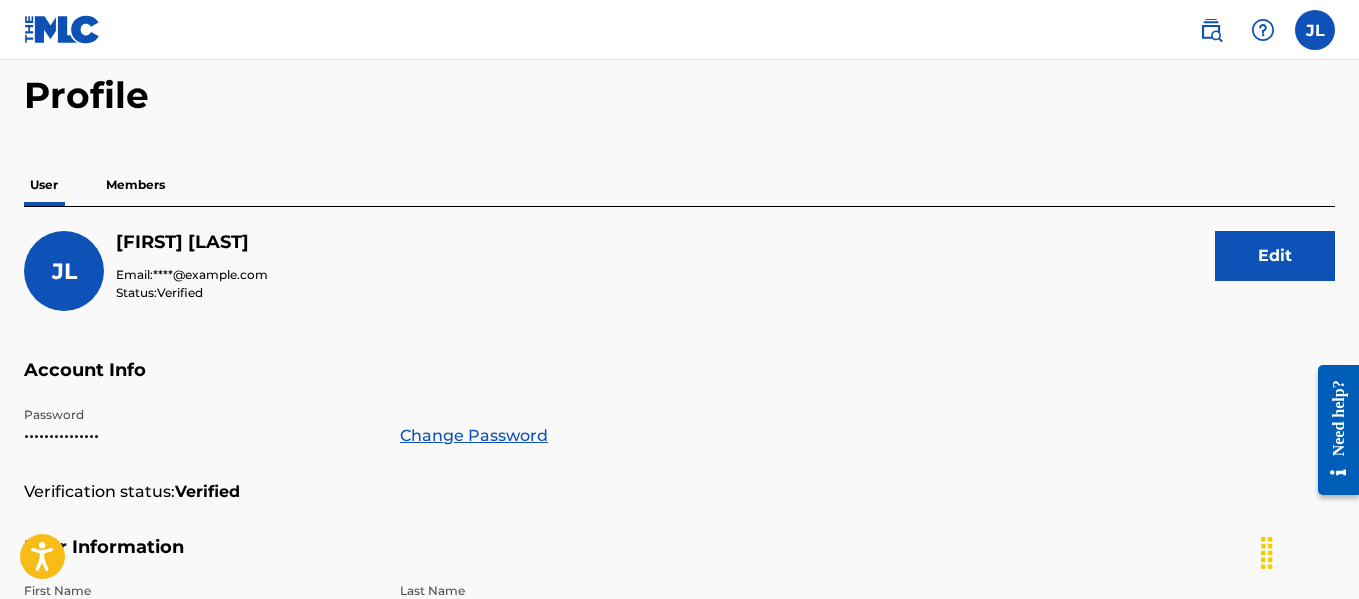 scroll, scrollTop: 0, scrollLeft: 0, axis: both 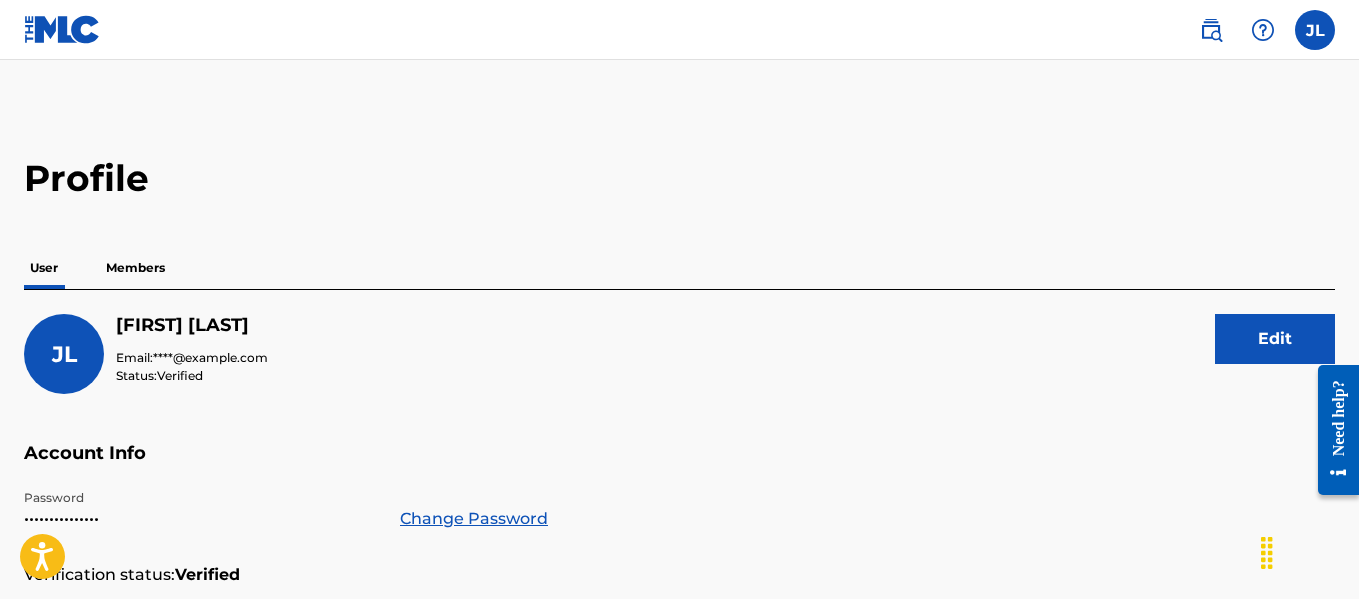 click on "Members" at bounding box center [135, 268] 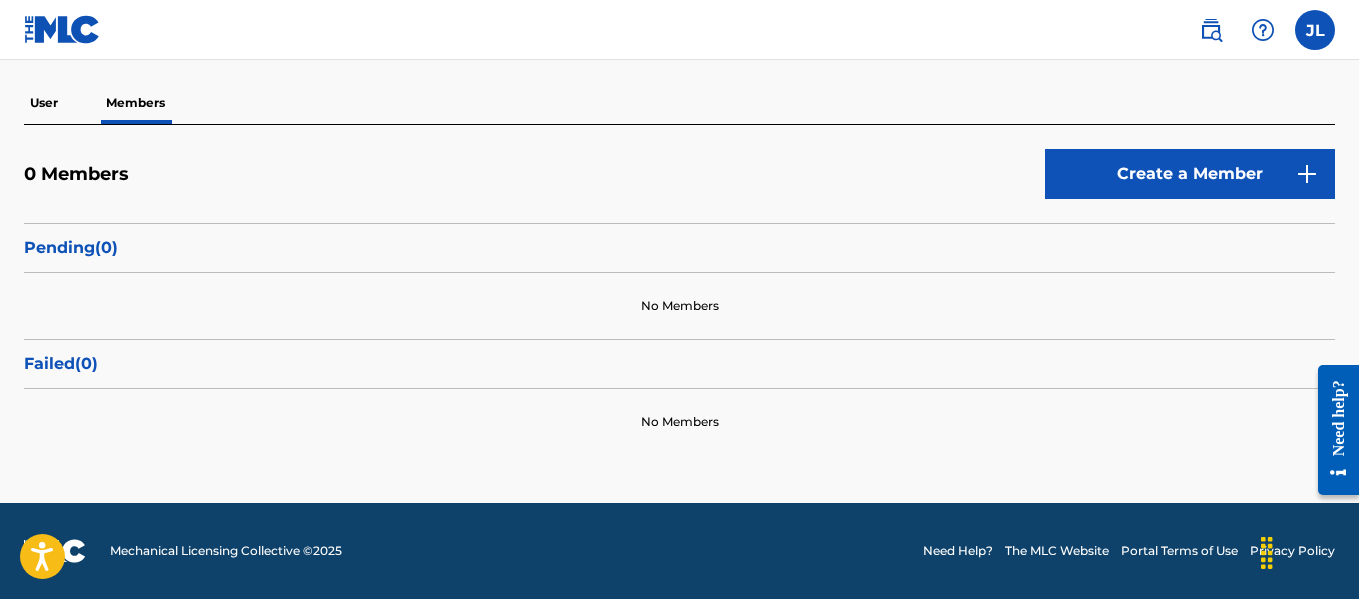 scroll, scrollTop: 28, scrollLeft: 0, axis: vertical 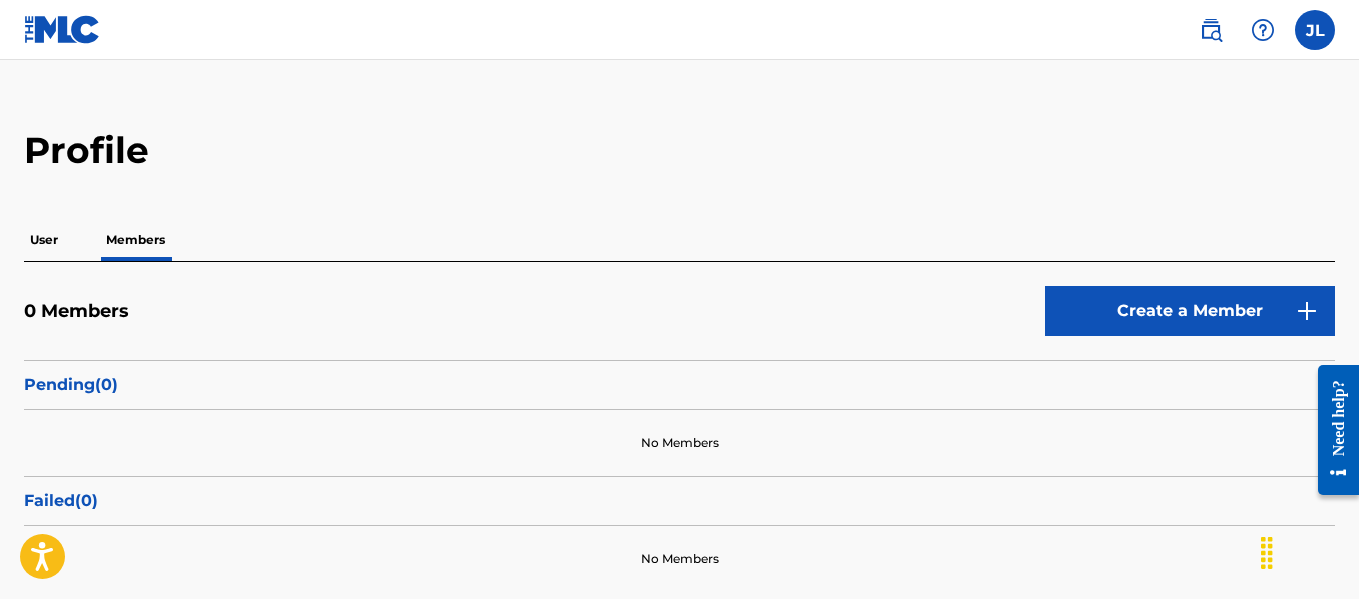 click on "Create a Member" at bounding box center (1190, 311) 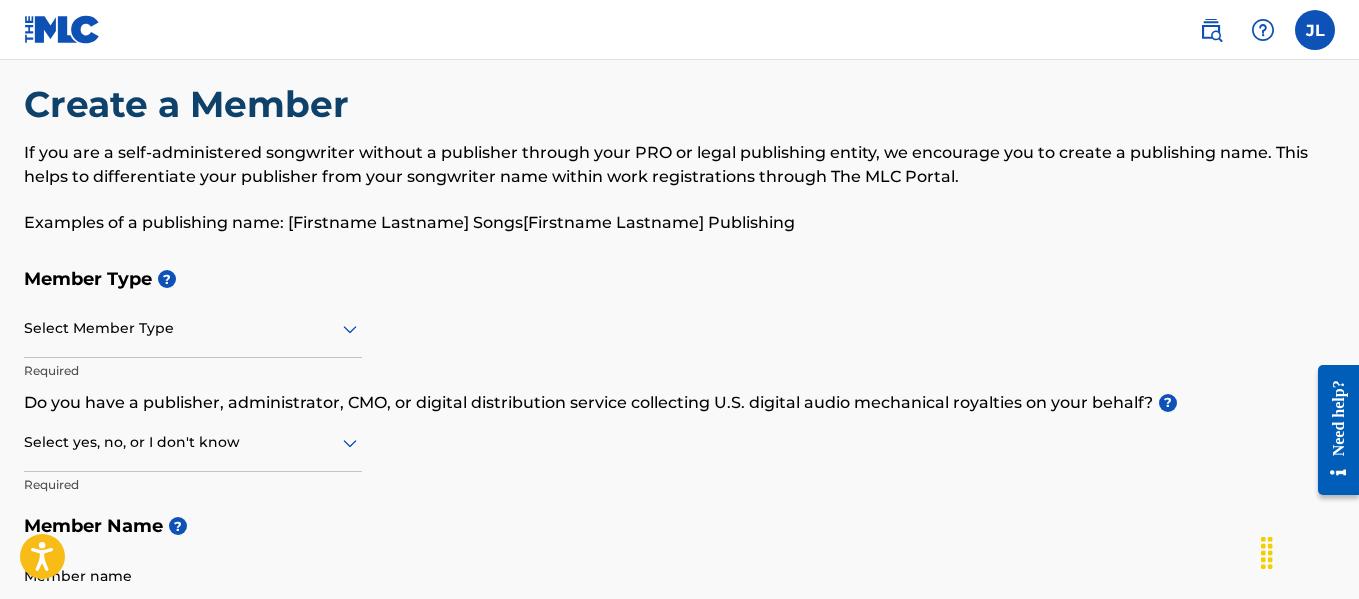 scroll, scrollTop: 0, scrollLeft: 0, axis: both 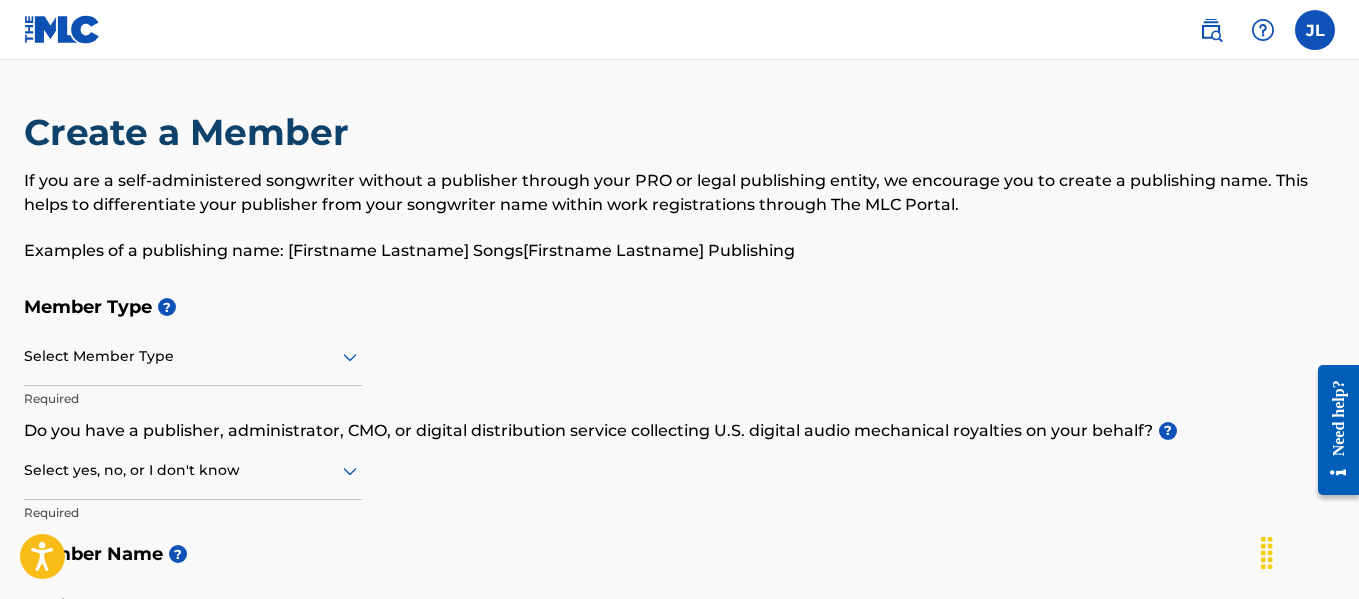 click 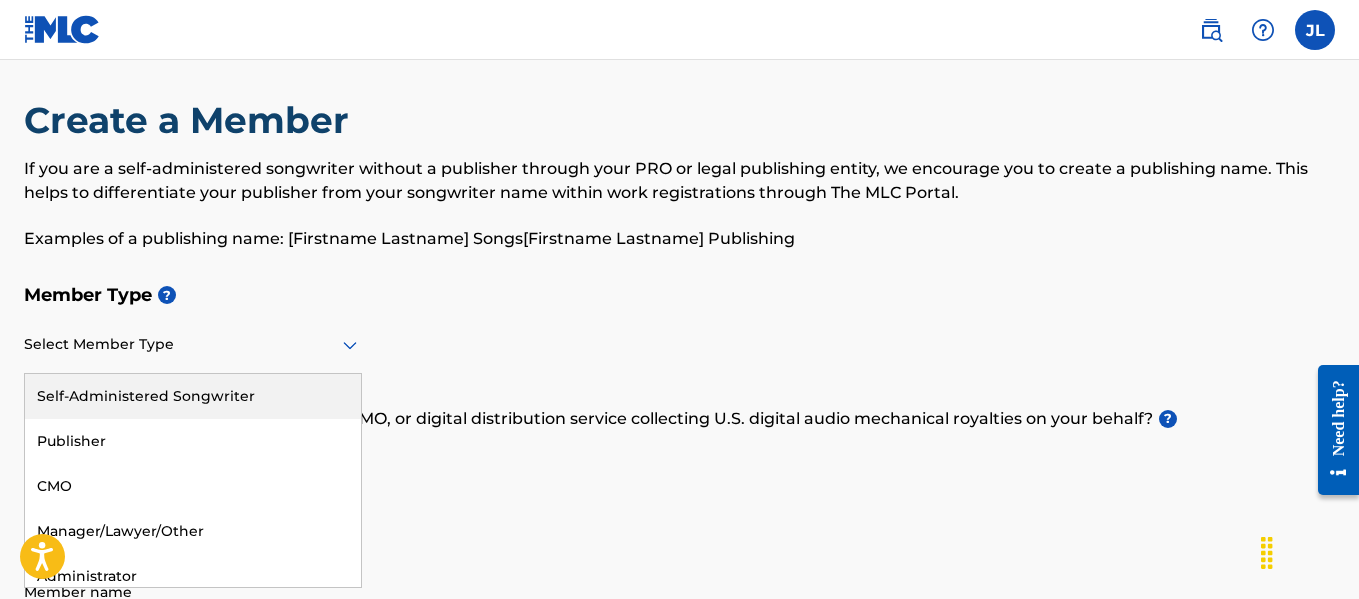 scroll, scrollTop: 13, scrollLeft: 0, axis: vertical 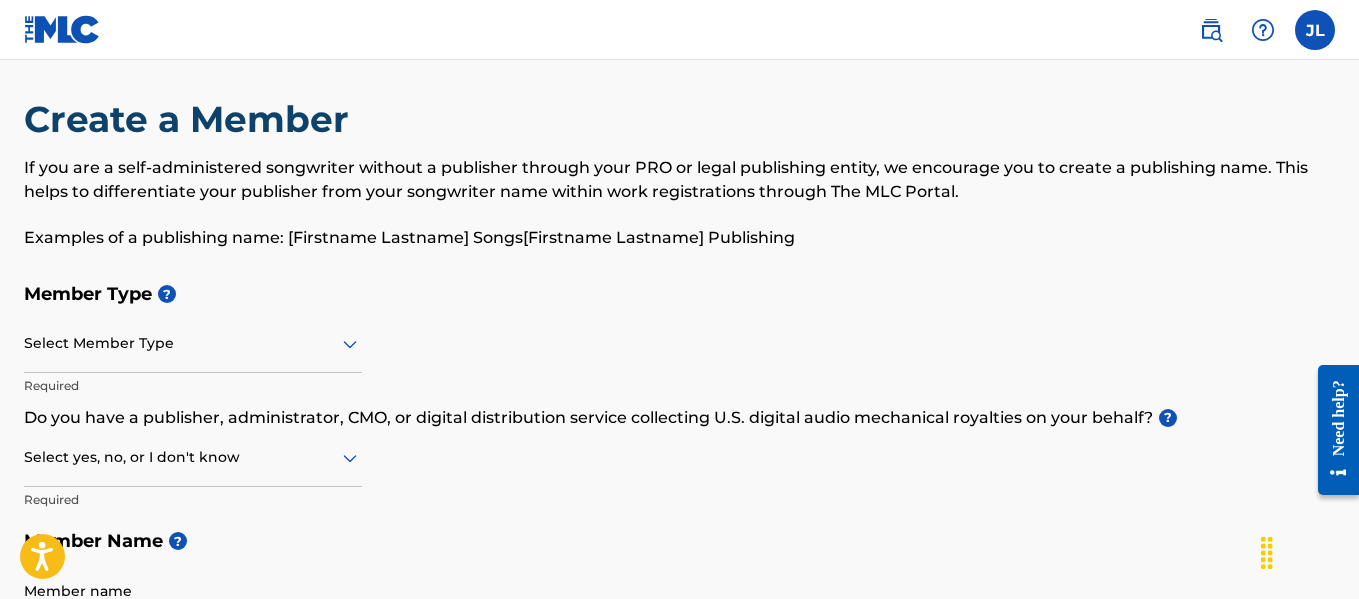 click on "Examples of a publishing name: [Firstname Lastname] Songs[Firstname Lastname] Publishing" at bounding box center [679, 238] 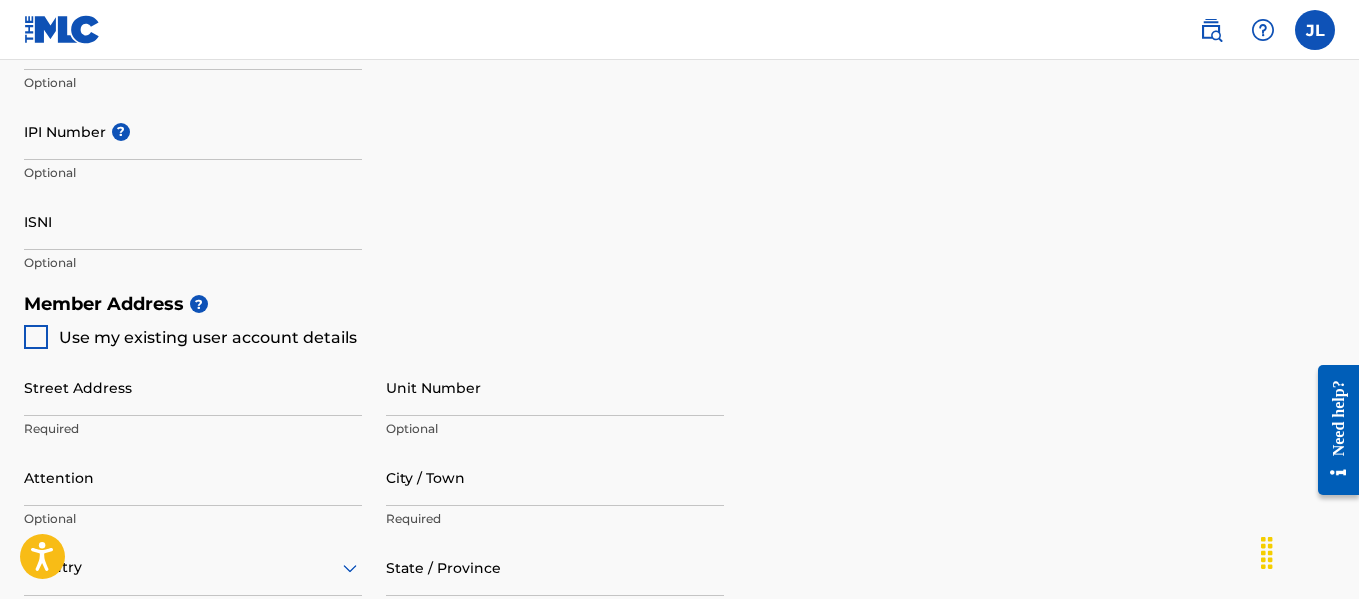 scroll, scrollTop: 838, scrollLeft: 0, axis: vertical 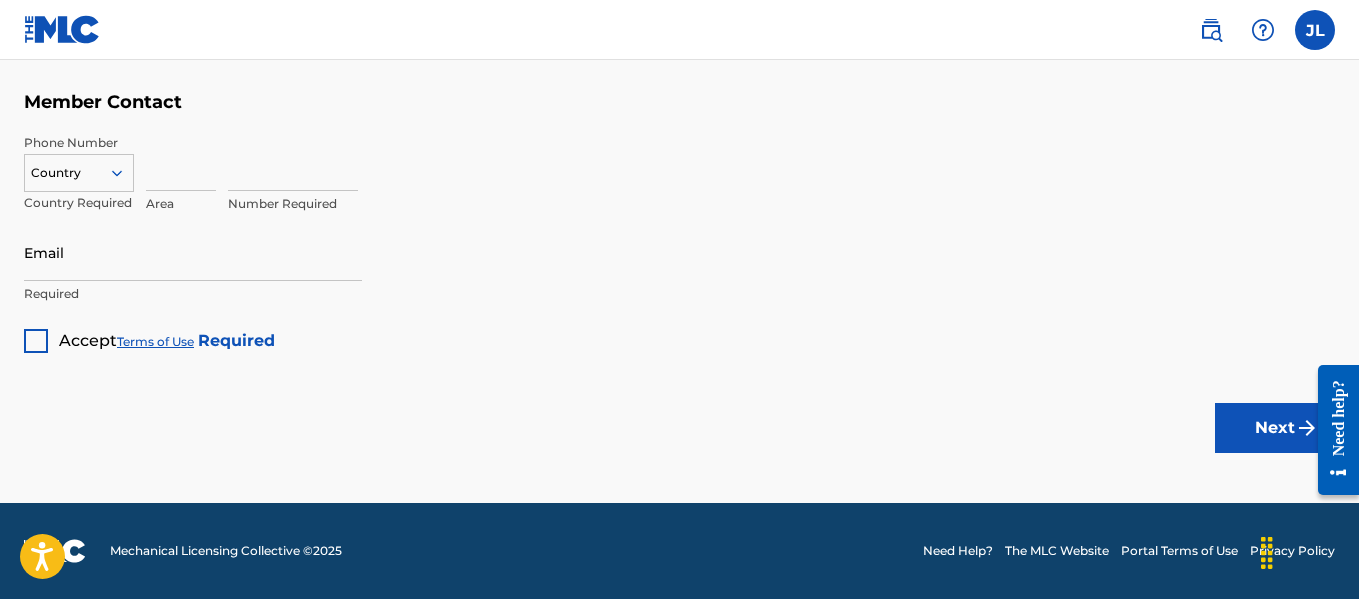 click on "Need Help?" at bounding box center (958, 551) 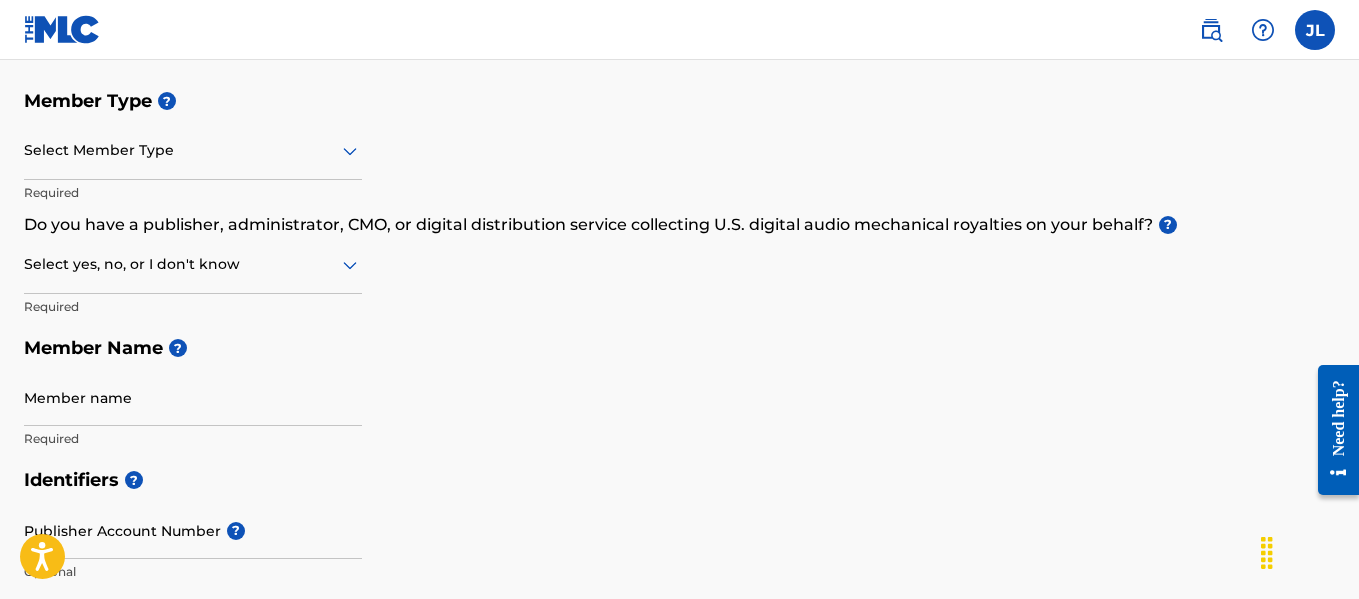 scroll, scrollTop: 212, scrollLeft: 0, axis: vertical 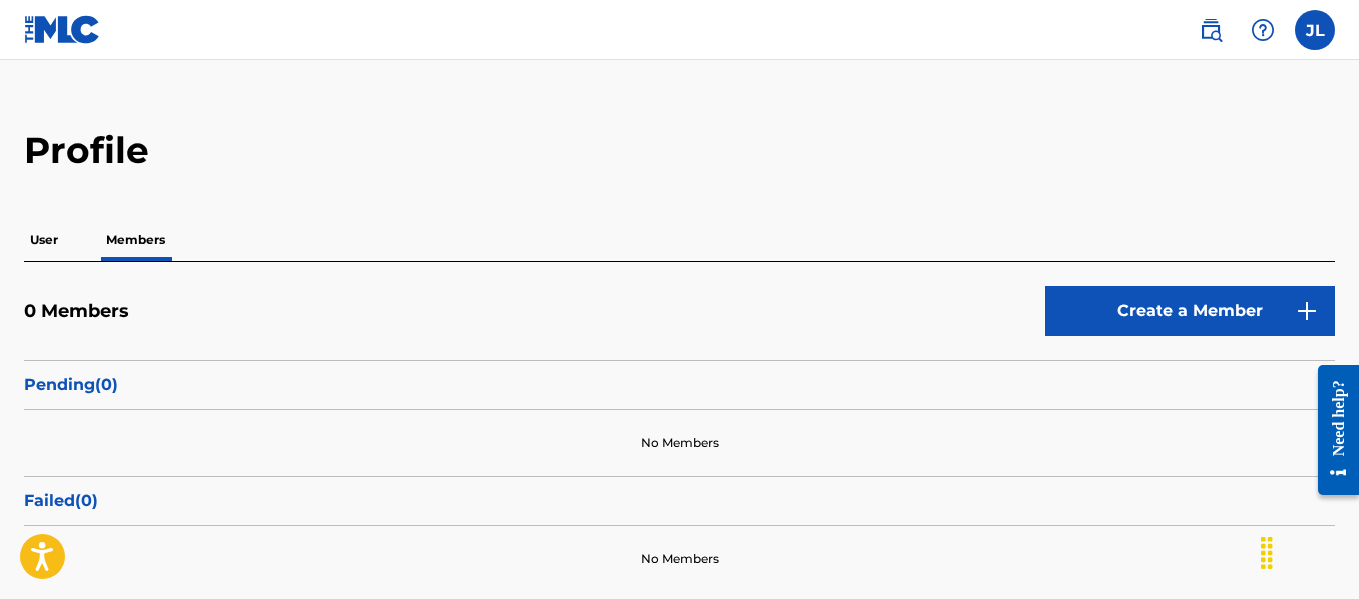 click on "User" at bounding box center (44, 240) 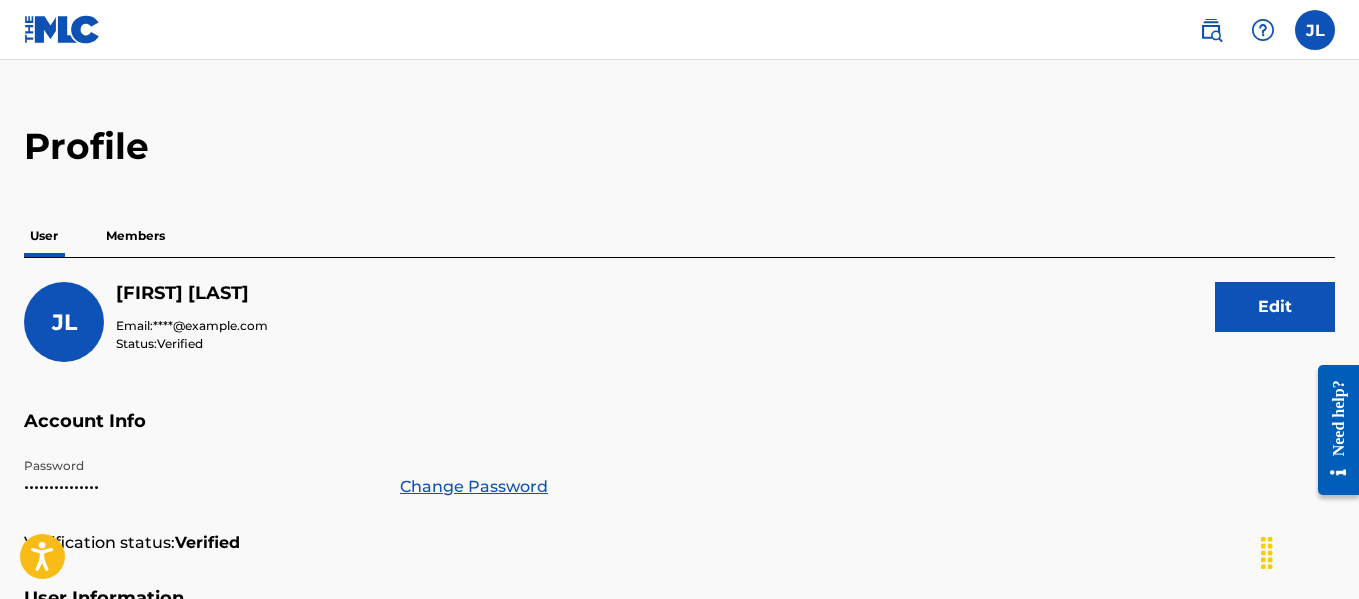 scroll, scrollTop: 0, scrollLeft: 0, axis: both 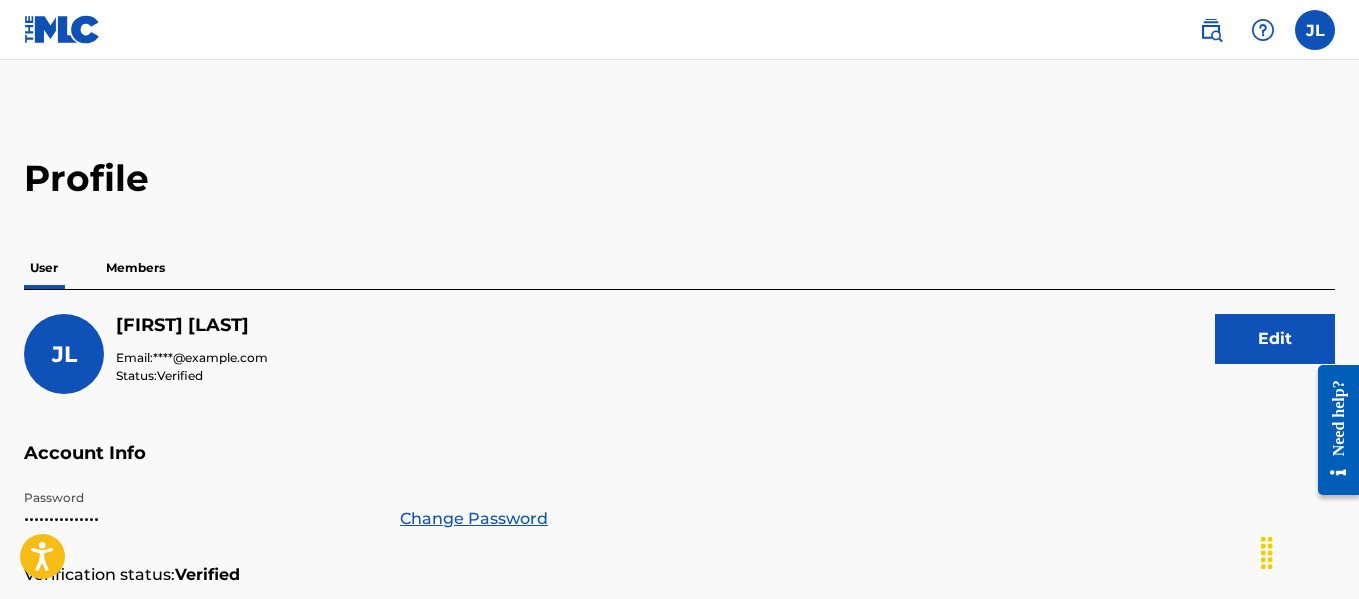 click on "Members" at bounding box center (135, 268) 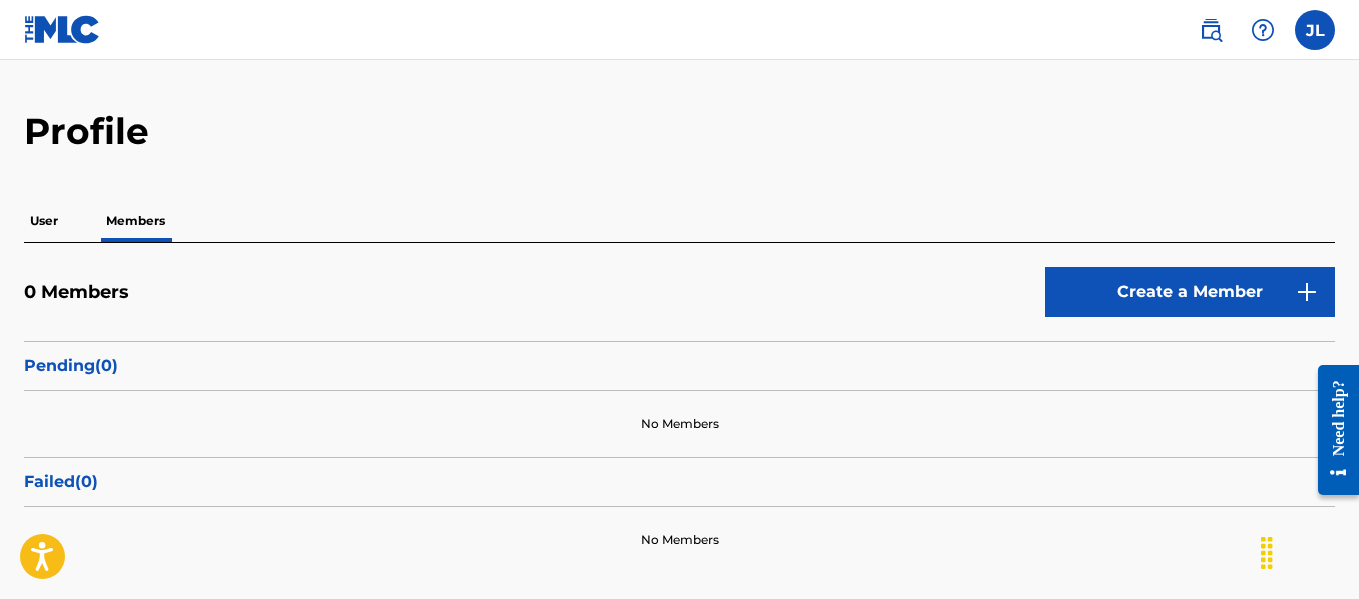 scroll, scrollTop: 45, scrollLeft: 0, axis: vertical 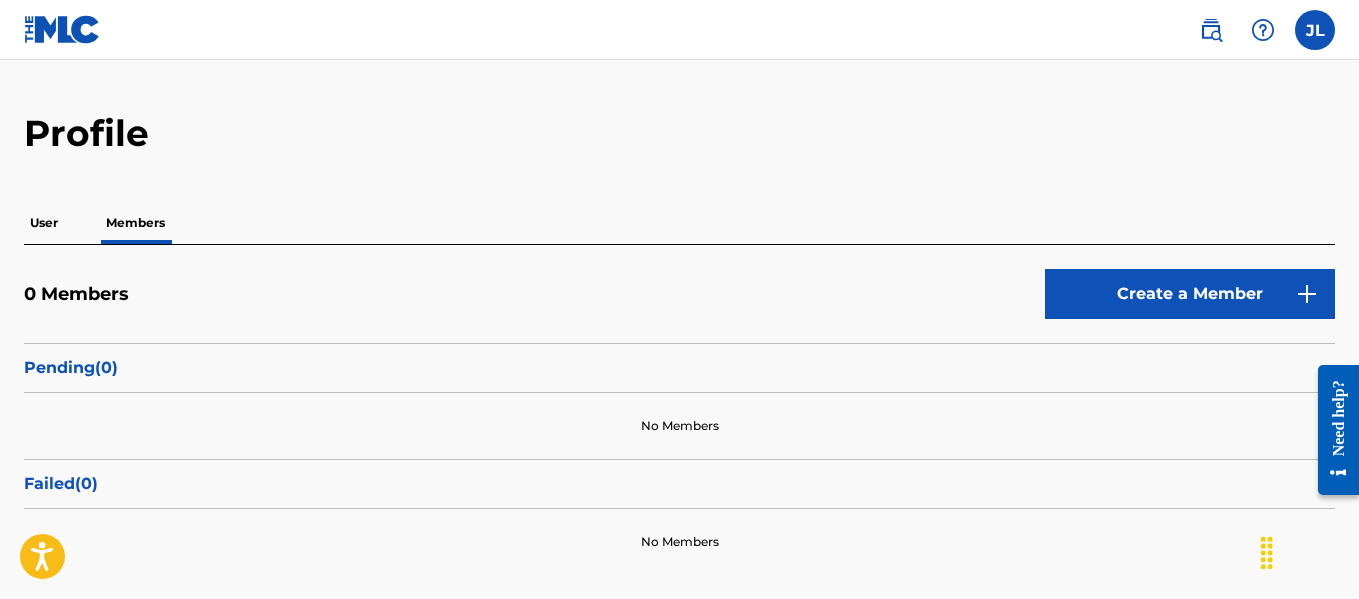click on "Create a Member" at bounding box center [1190, 294] 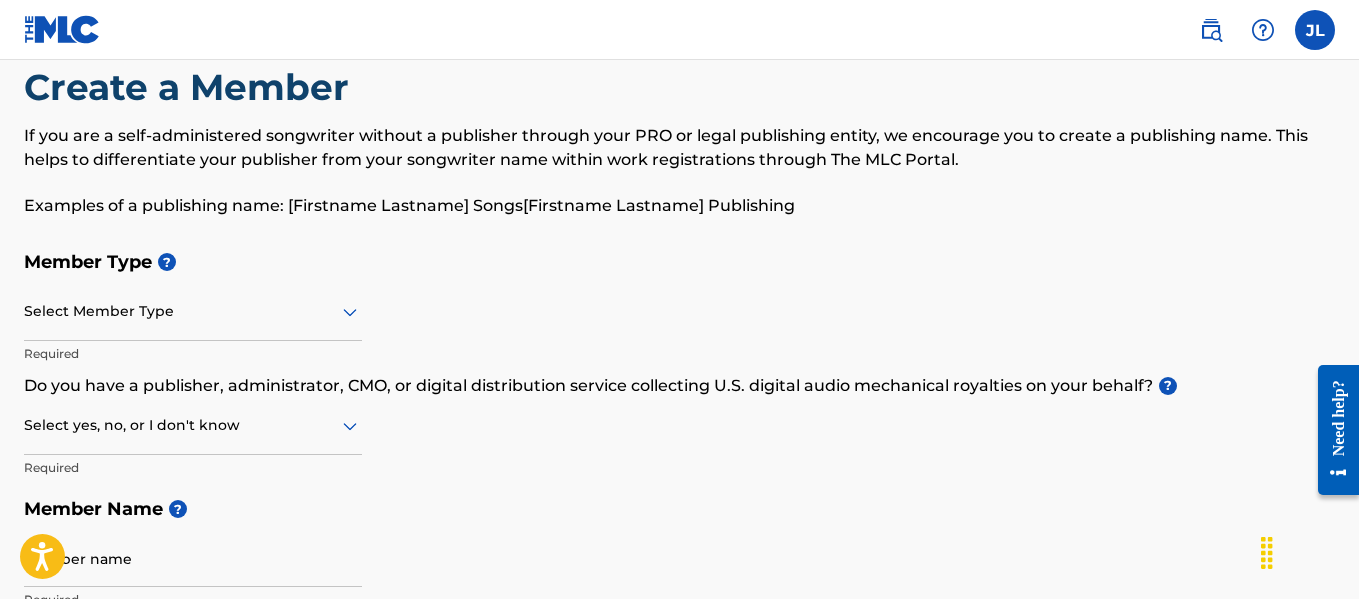 scroll, scrollTop: 0, scrollLeft: 0, axis: both 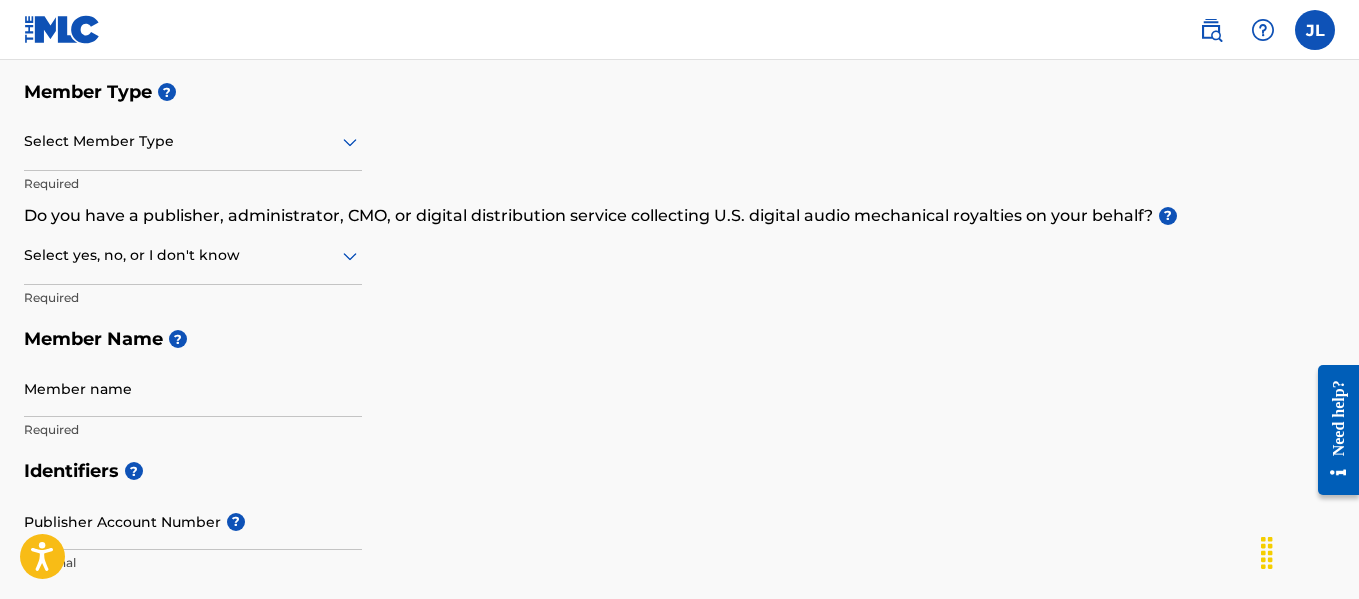 click on "Member name" at bounding box center [193, 388] 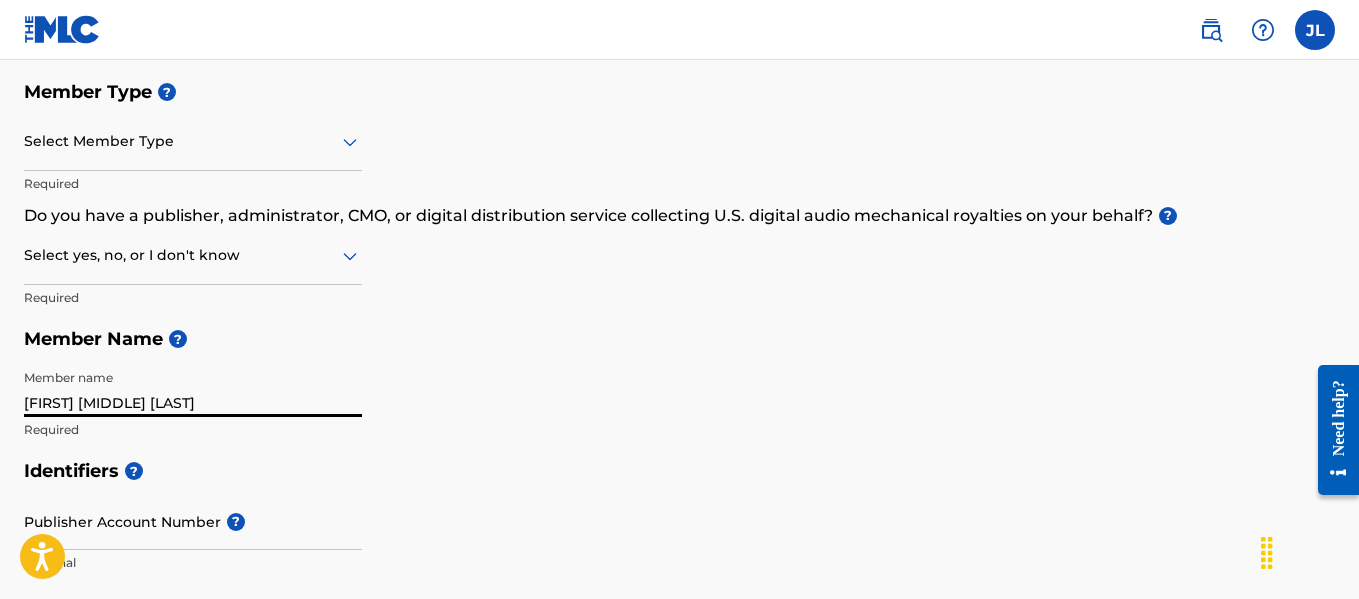 type on "[FIRST] [MIDDLE] [LAST]" 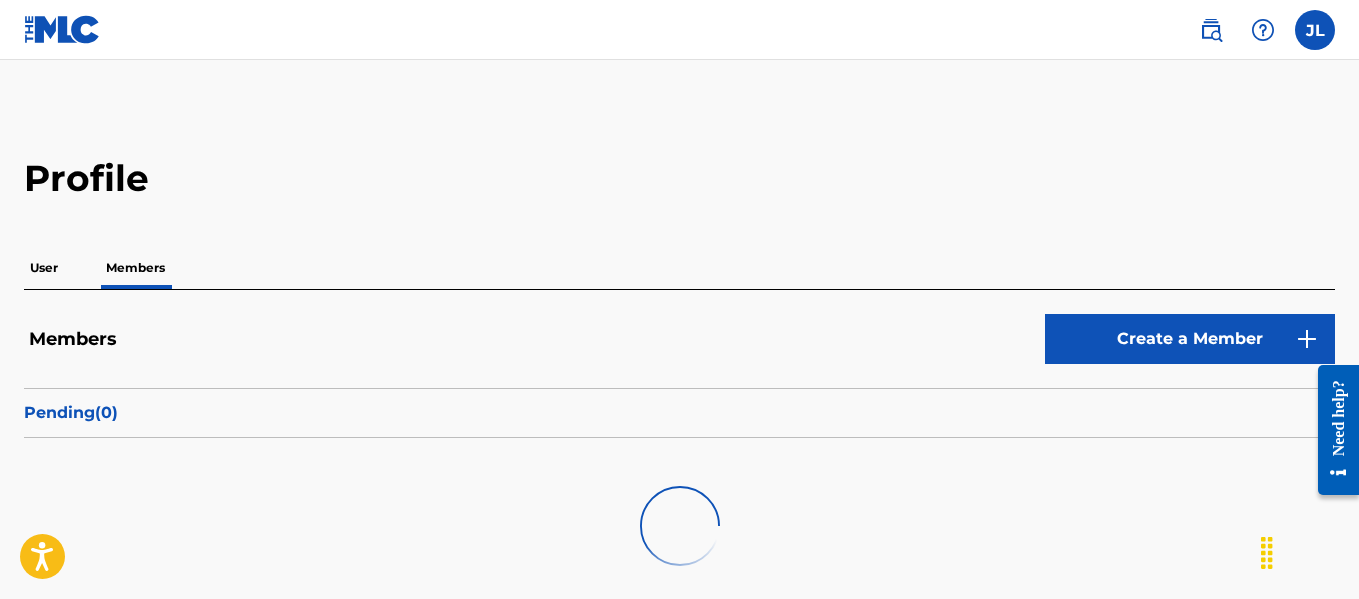 scroll, scrollTop: 45, scrollLeft: 0, axis: vertical 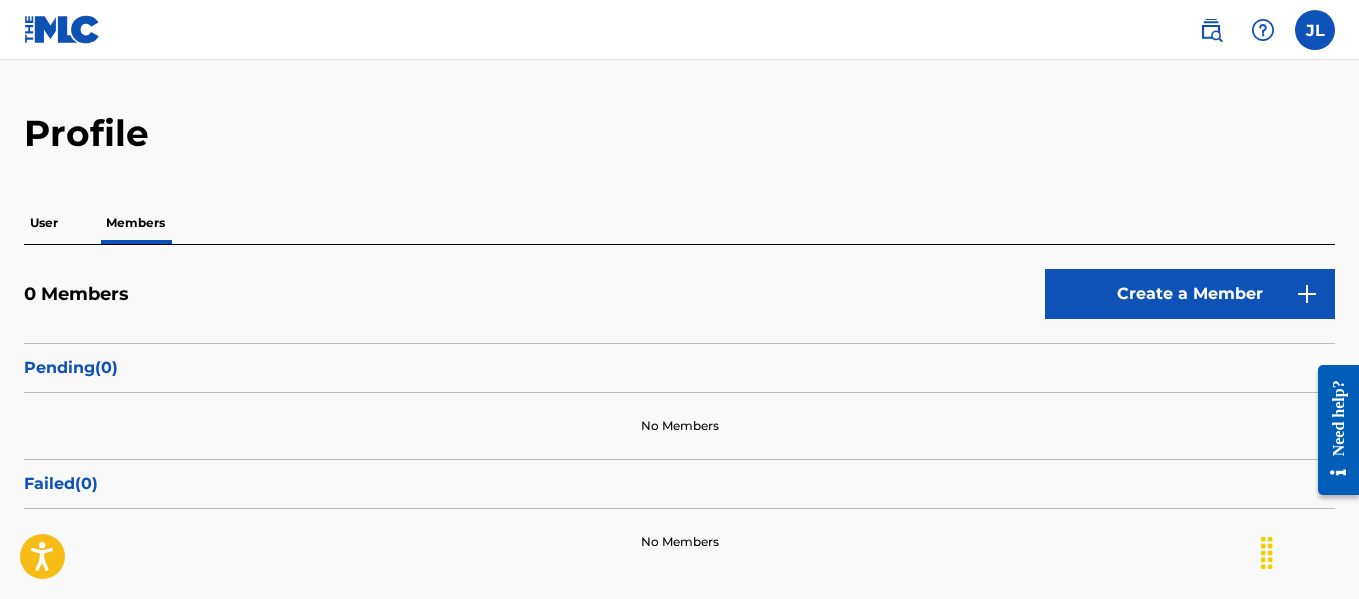 click on "Create a Member" at bounding box center (1190, 294) 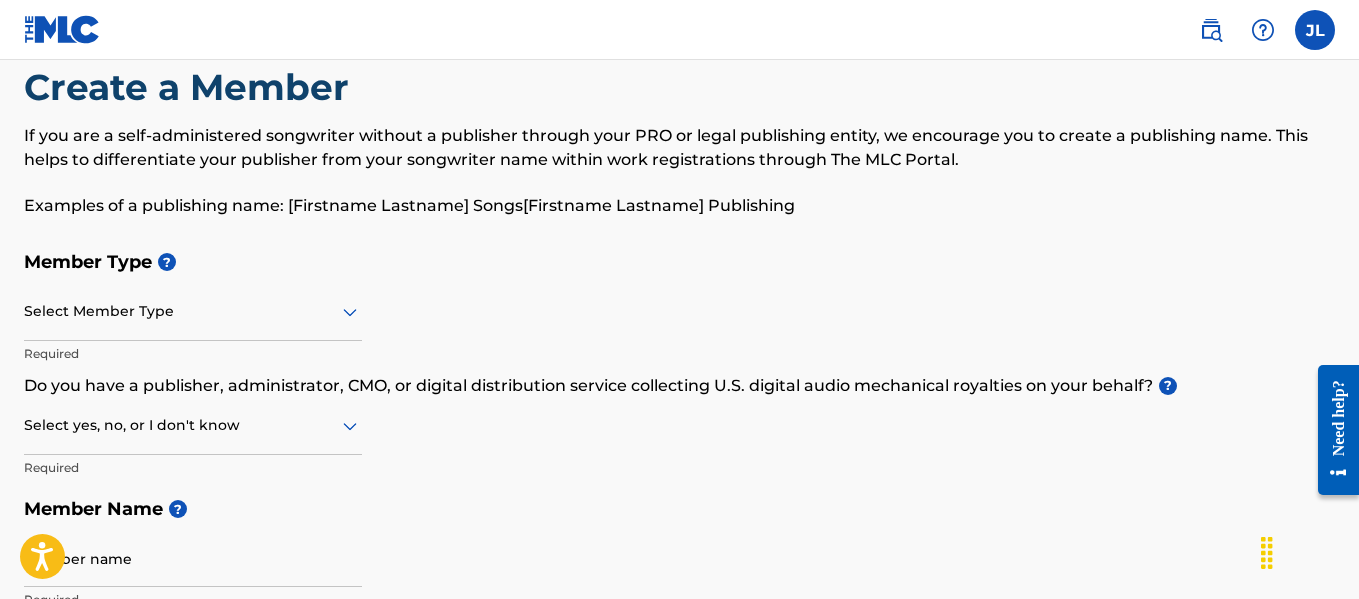 scroll, scrollTop: 0, scrollLeft: 0, axis: both 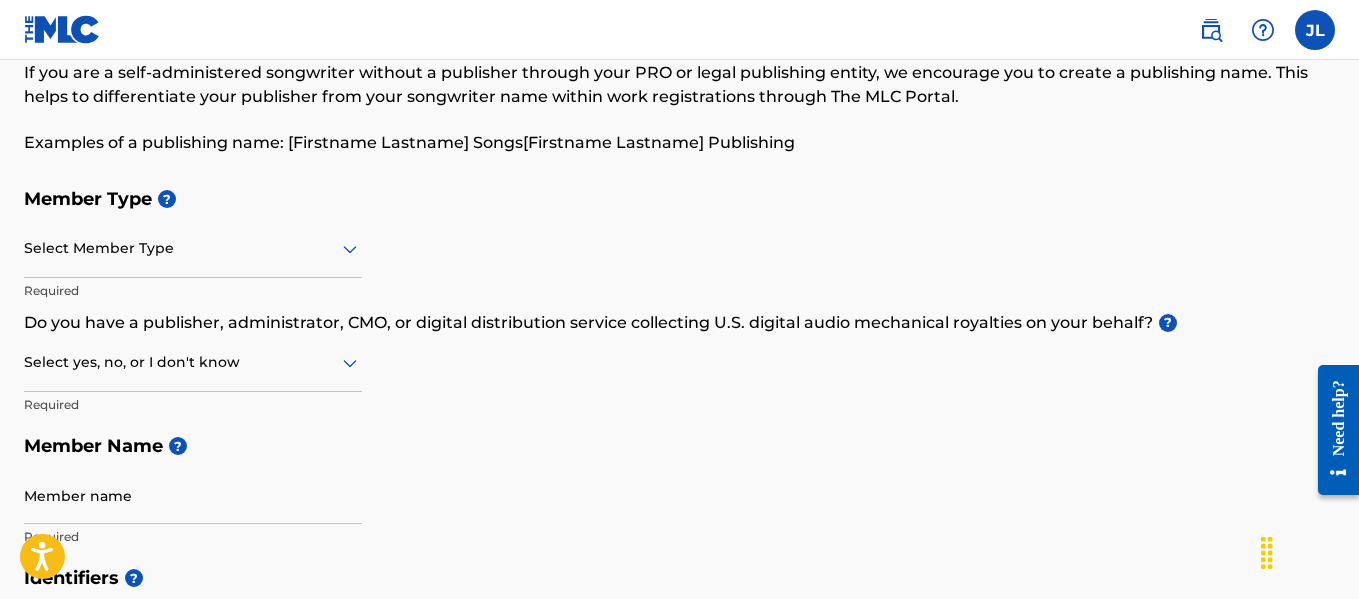 click on "Member Type ? Select Member Type Required Do you have a publisher, administrator, CMO, or digital distribution service collecting U.S. digital audio mechanical royalties on your behalf? ? Select yes, no, or I don't know Required Member Name ? Member name Required" at bounding box center [679, 367] 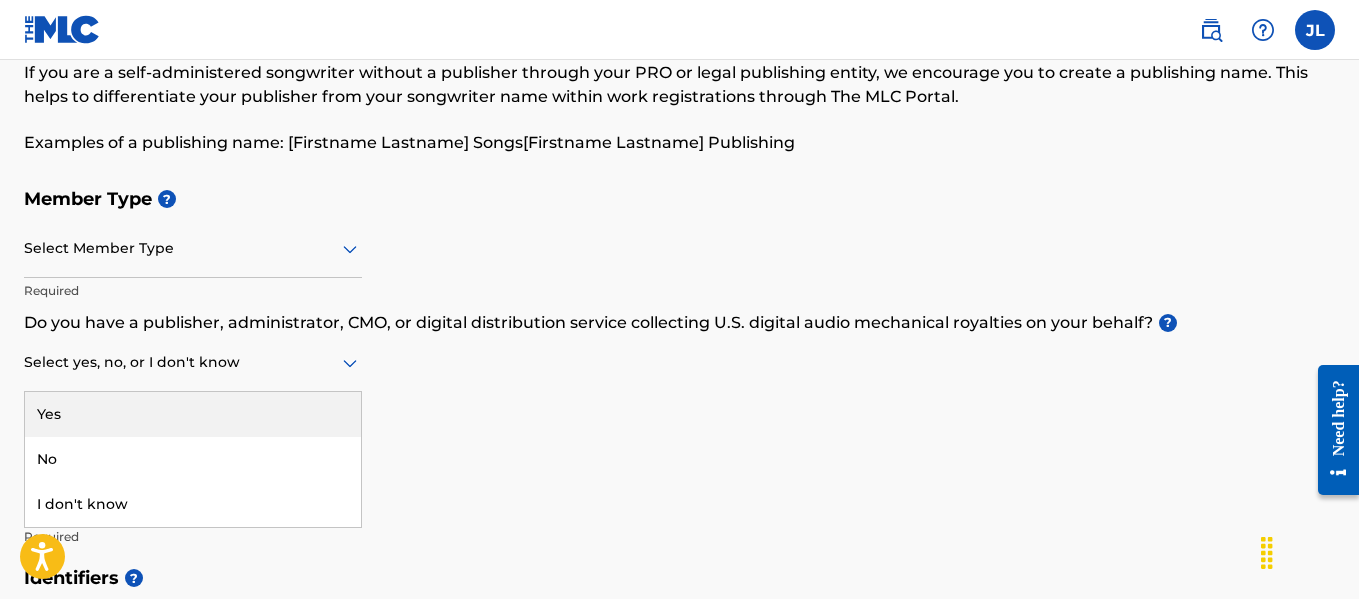 click 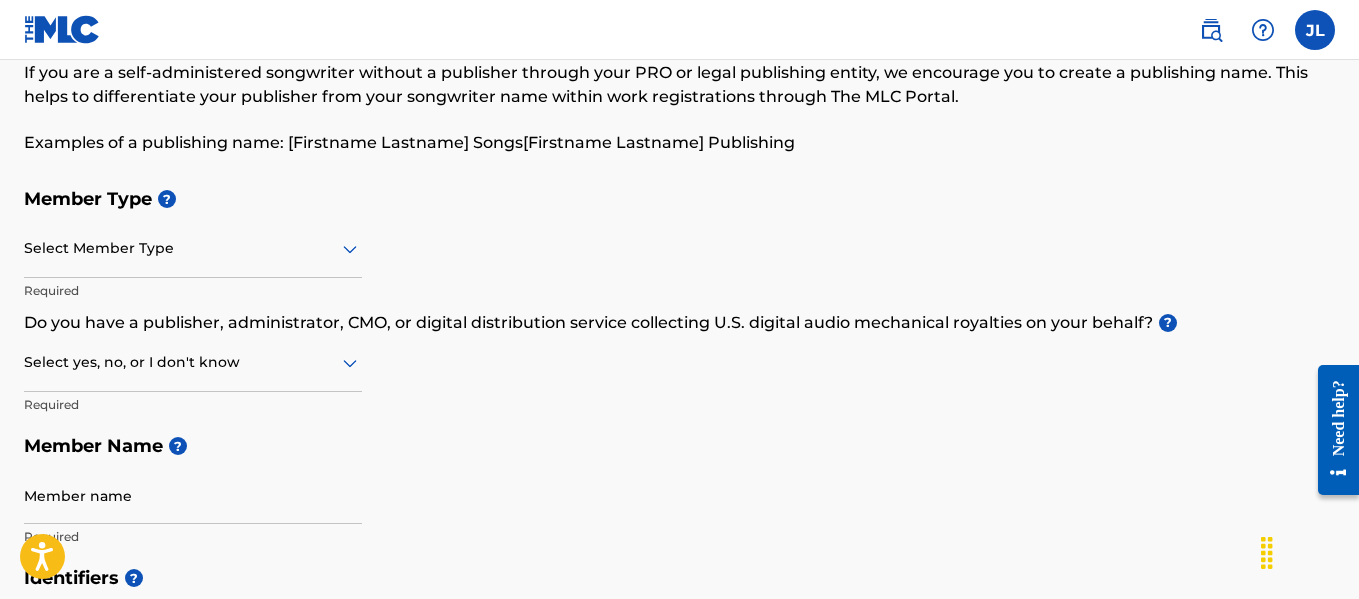 click 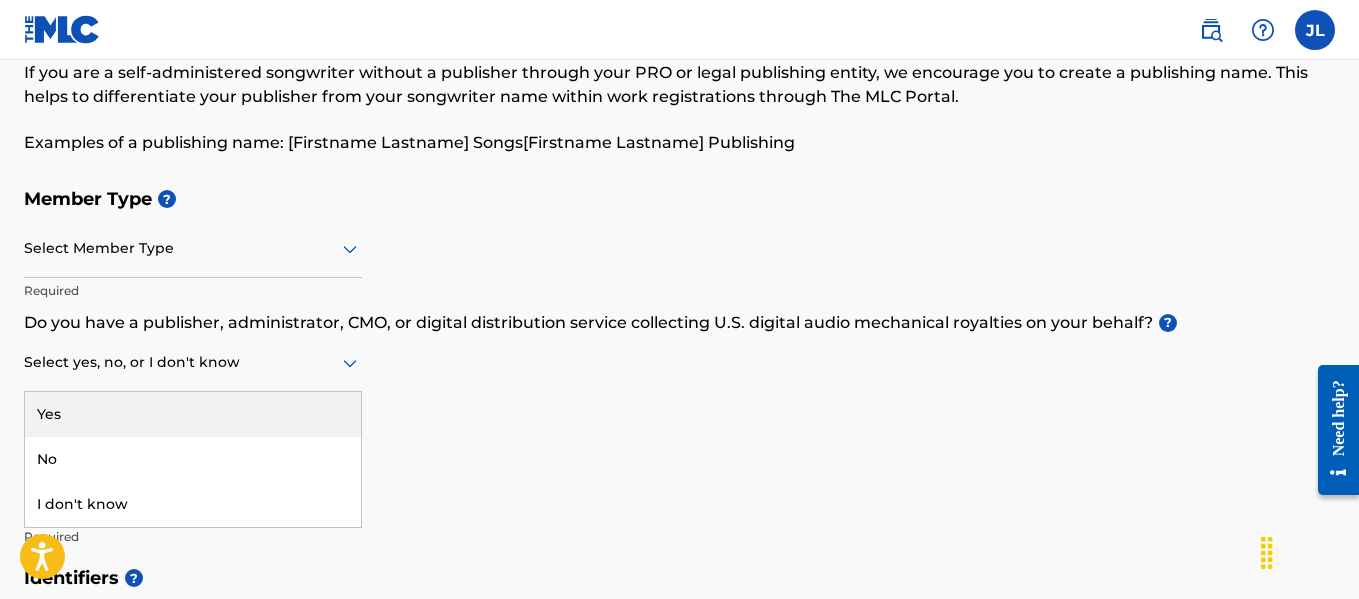 click on "Yes" at bounding box center [193, 414] 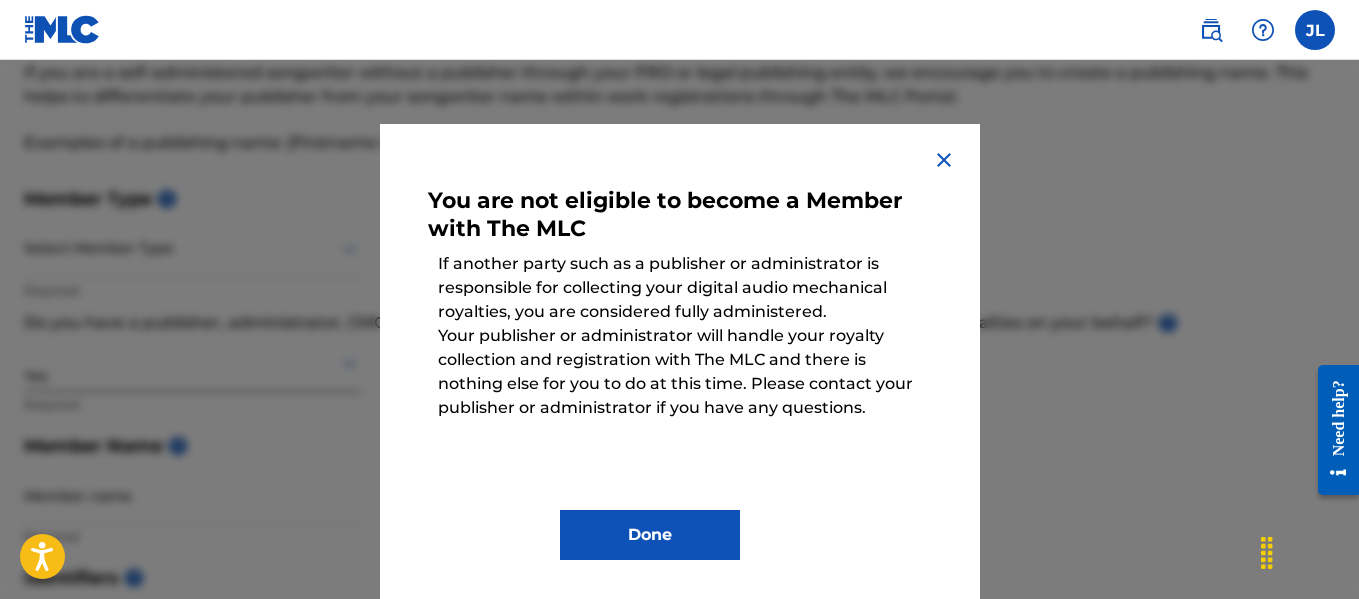 click at bounding box center (944, 160) 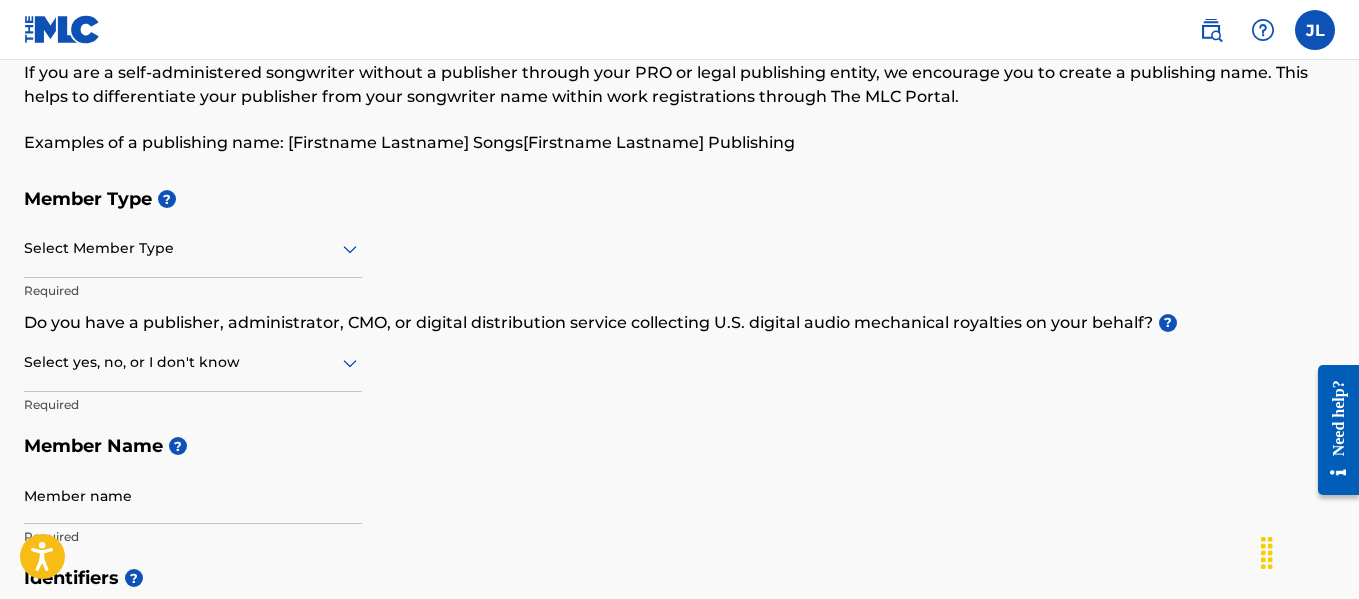 click 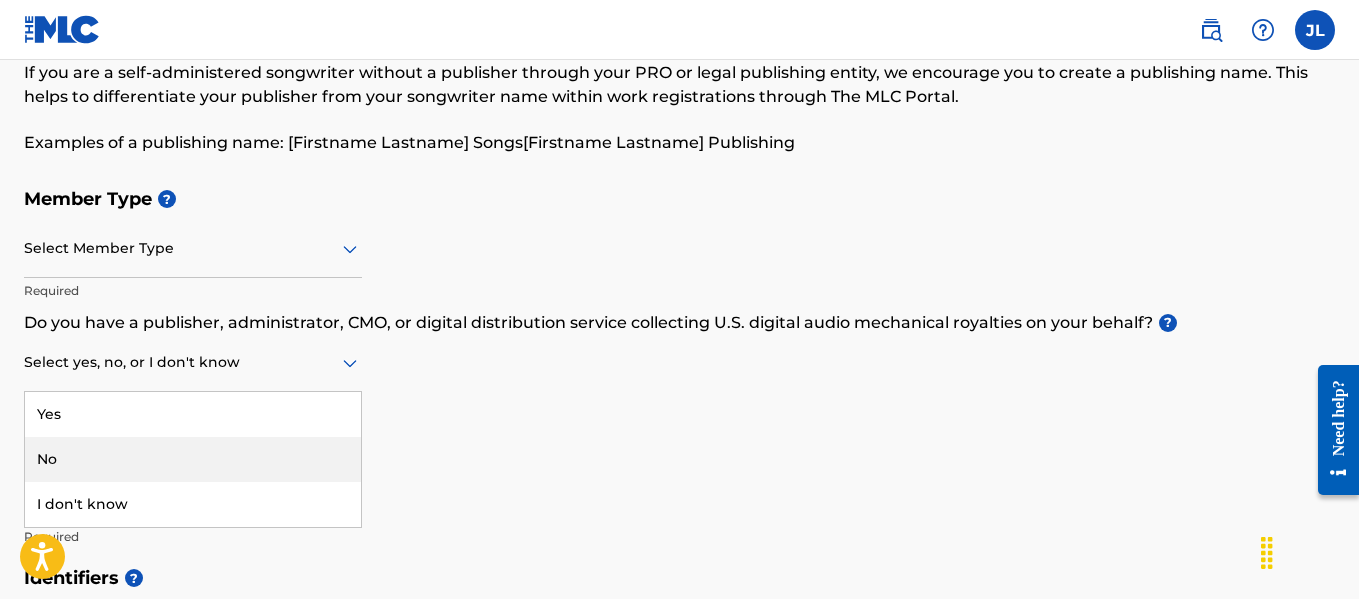 click on "No" at bounding box center (193, 459) 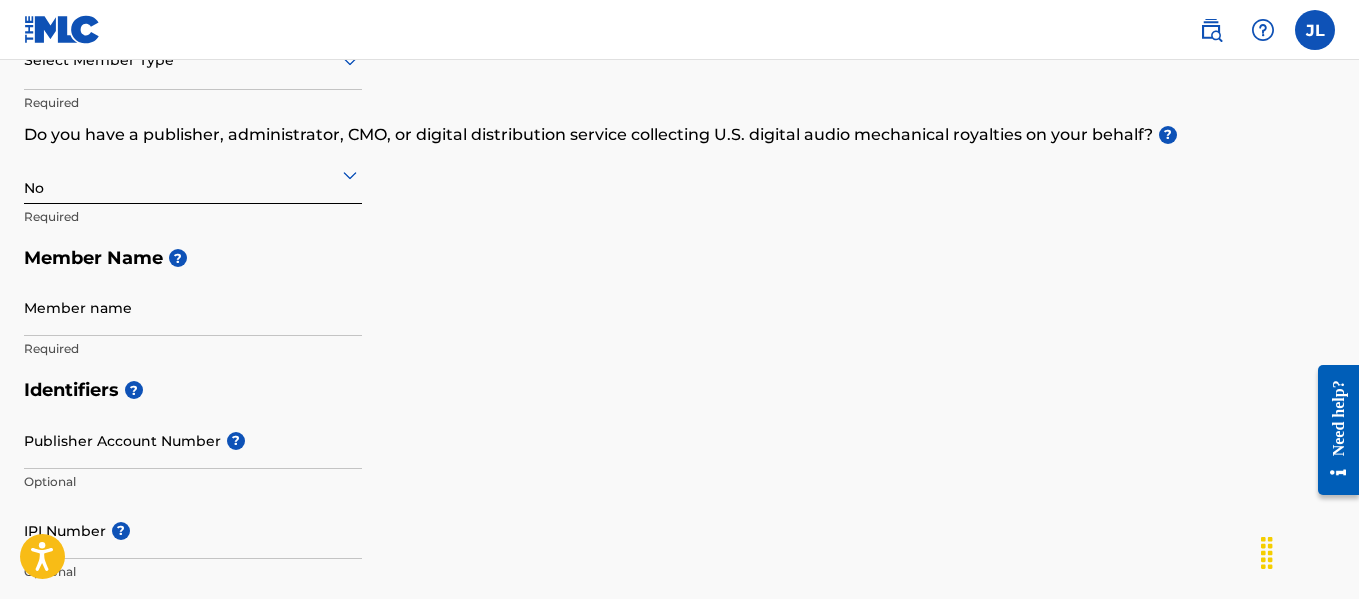 scroll, scrollTop: 307, scrollLeft: 0, axis: vertical 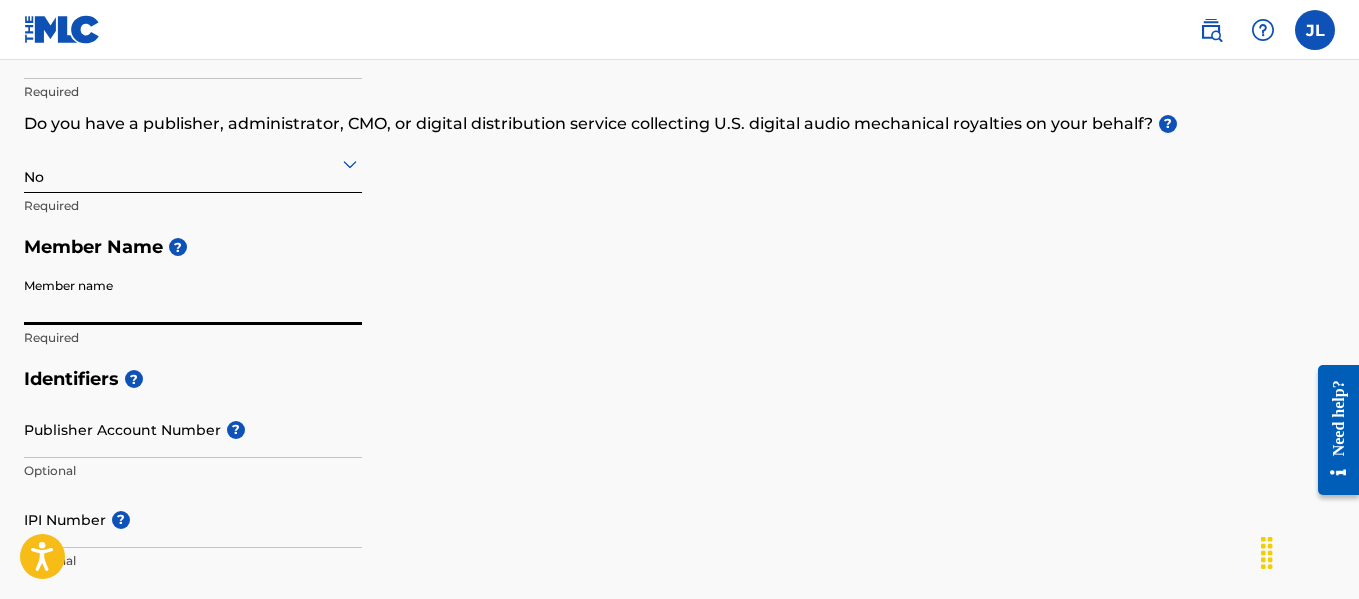 click on "Member name" at bounding box center (193, 296) 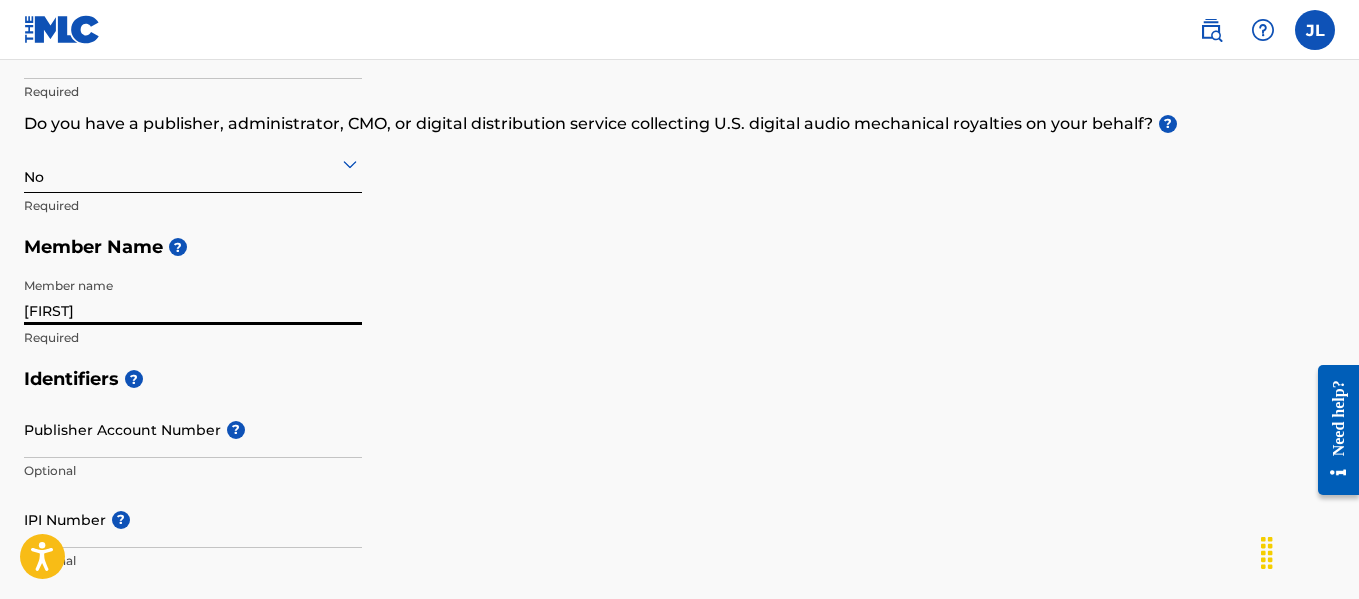 type on "[FIRST] [MIDDLE] [LAST]" 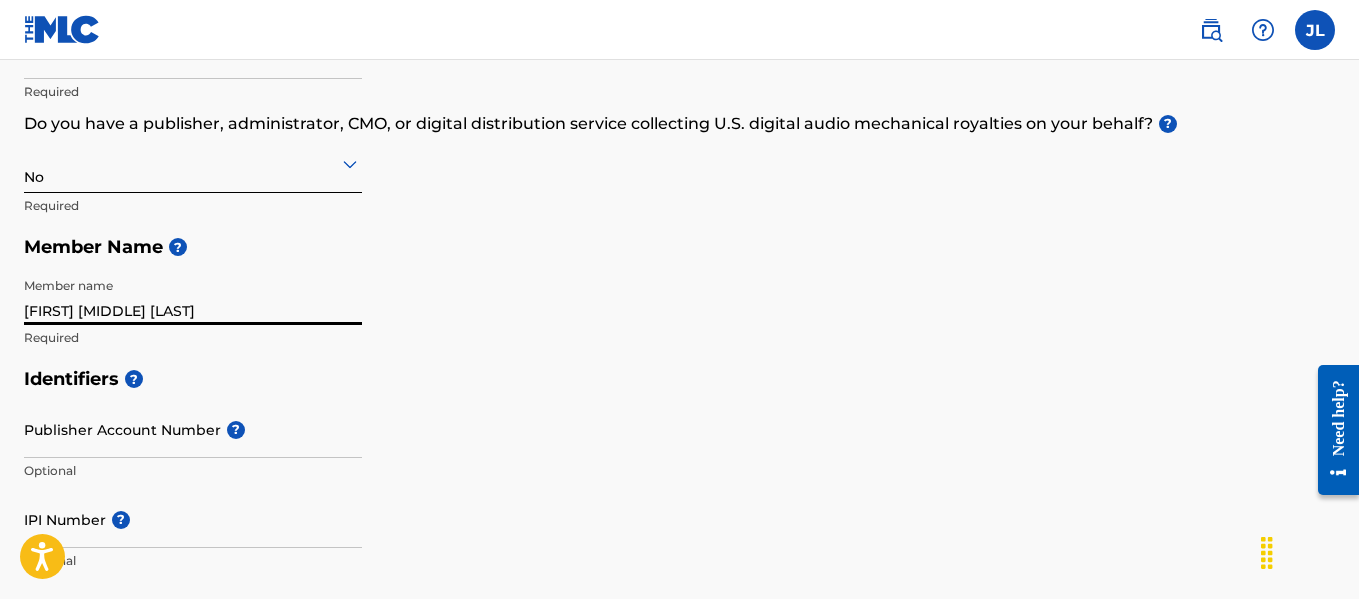 click on "Publisher Account Number ?" at bounding box center [193, 429] 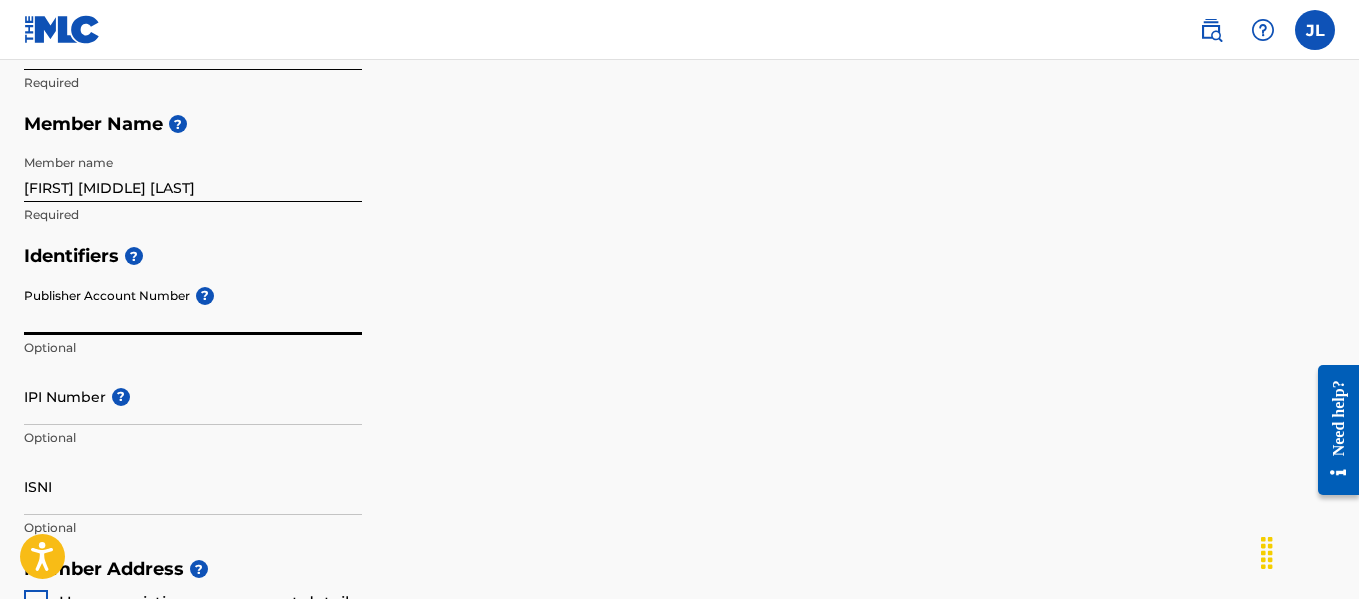 scroll, scrollTop: 457, scrollLeft: 0, axis: vertical 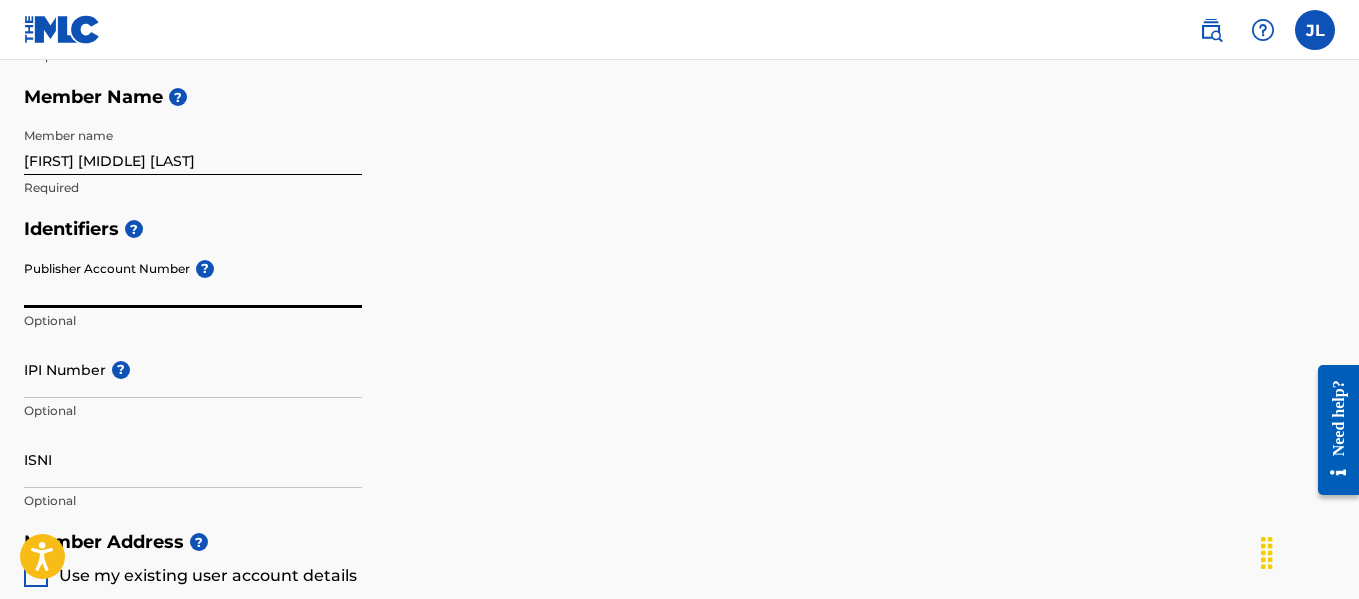 click on "IPI Number ?" at bounding box center [193, 369] 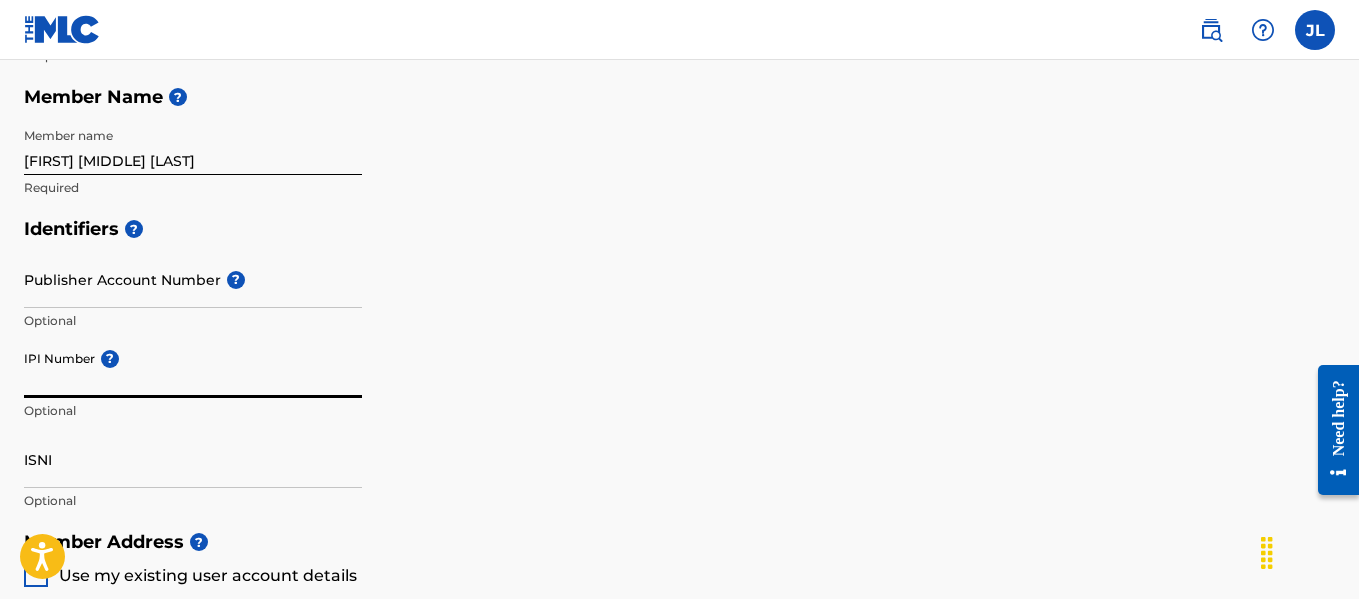 paste on "1294964992" 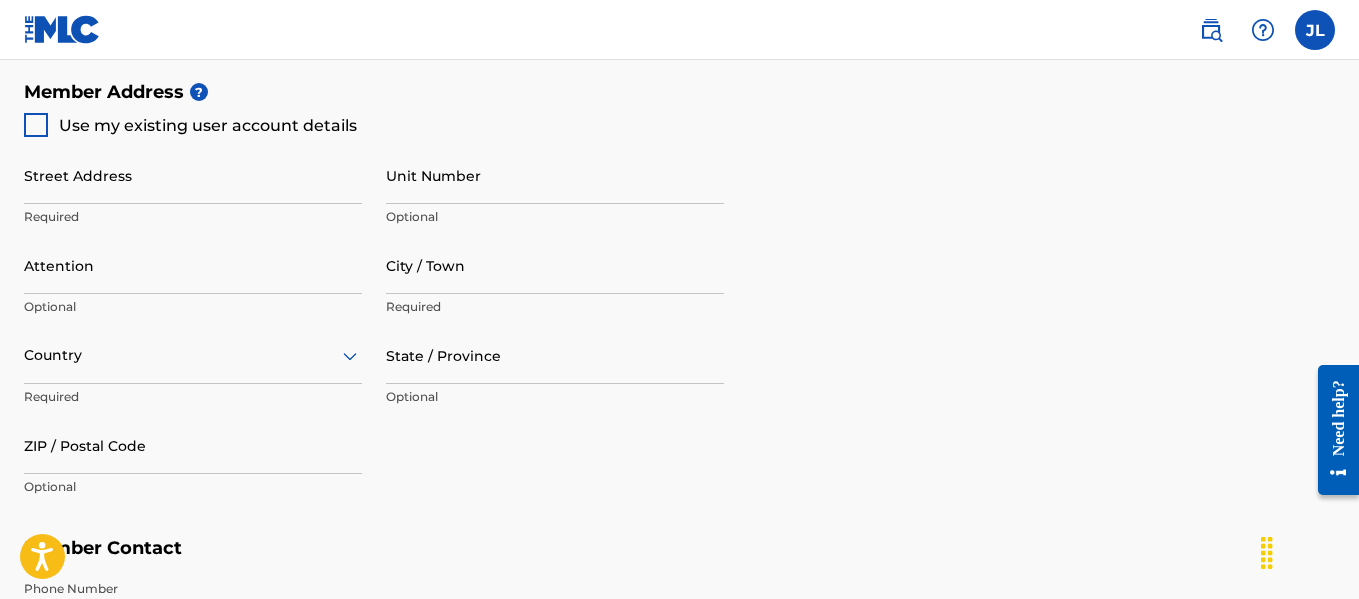 scroll, scrollTop: 903, scrollLeft: 0, axis: vertical 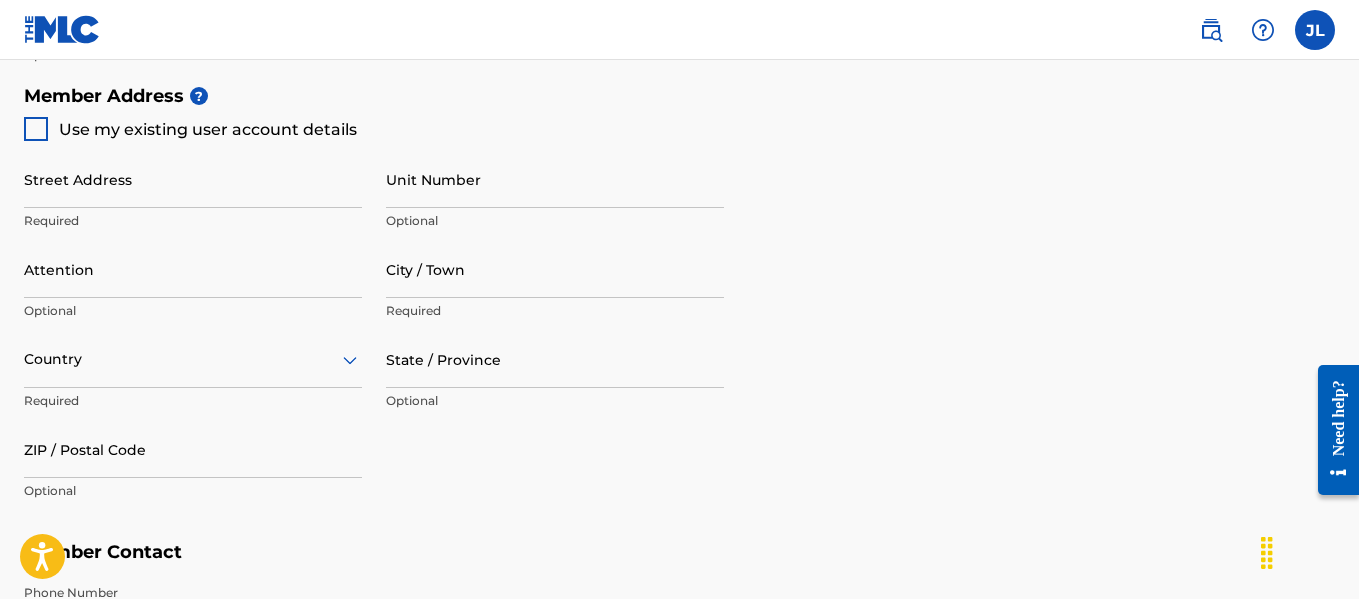 drag, startPoint x: 1359, startPoint y: 262, endPoint x: 51, endPoint y: 48, distance: 1325.3905 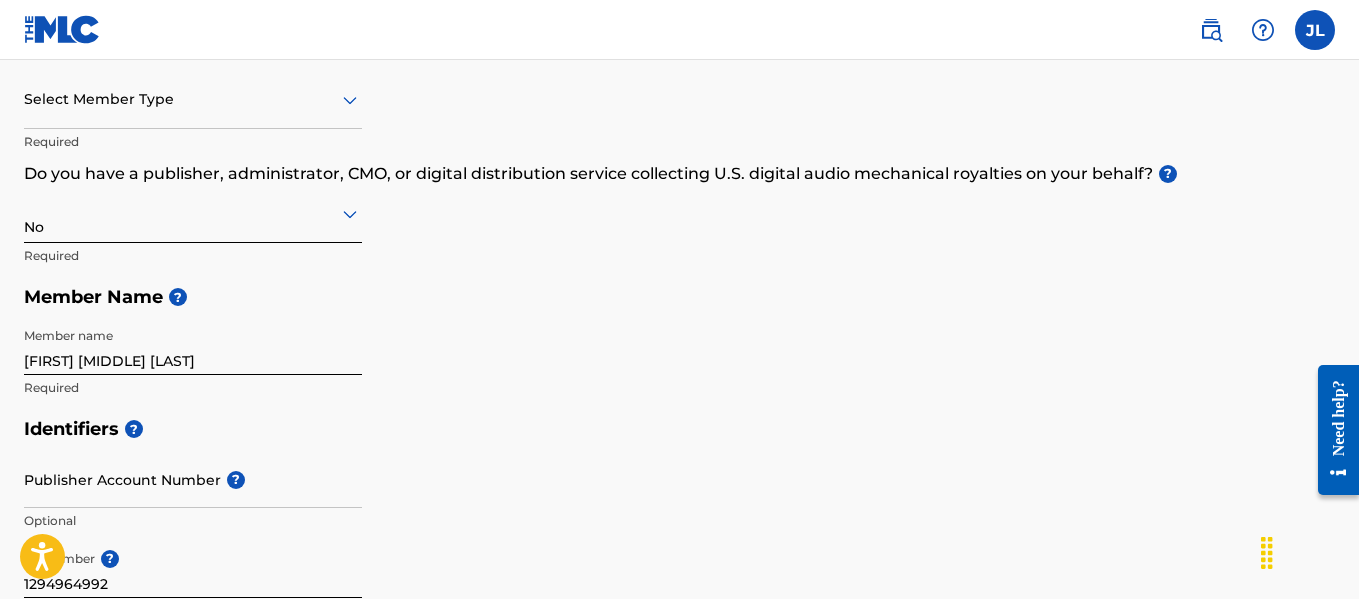 scroll, scrollTop: 264, scrollLeft: 0, axis: vertical 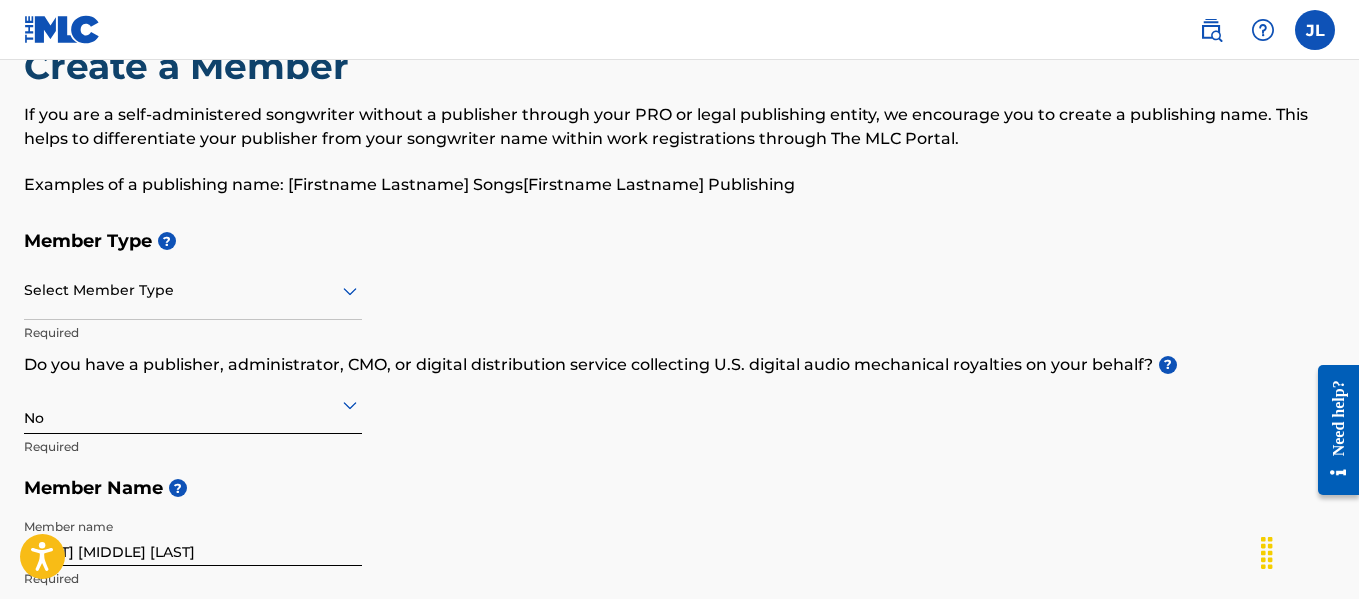 click 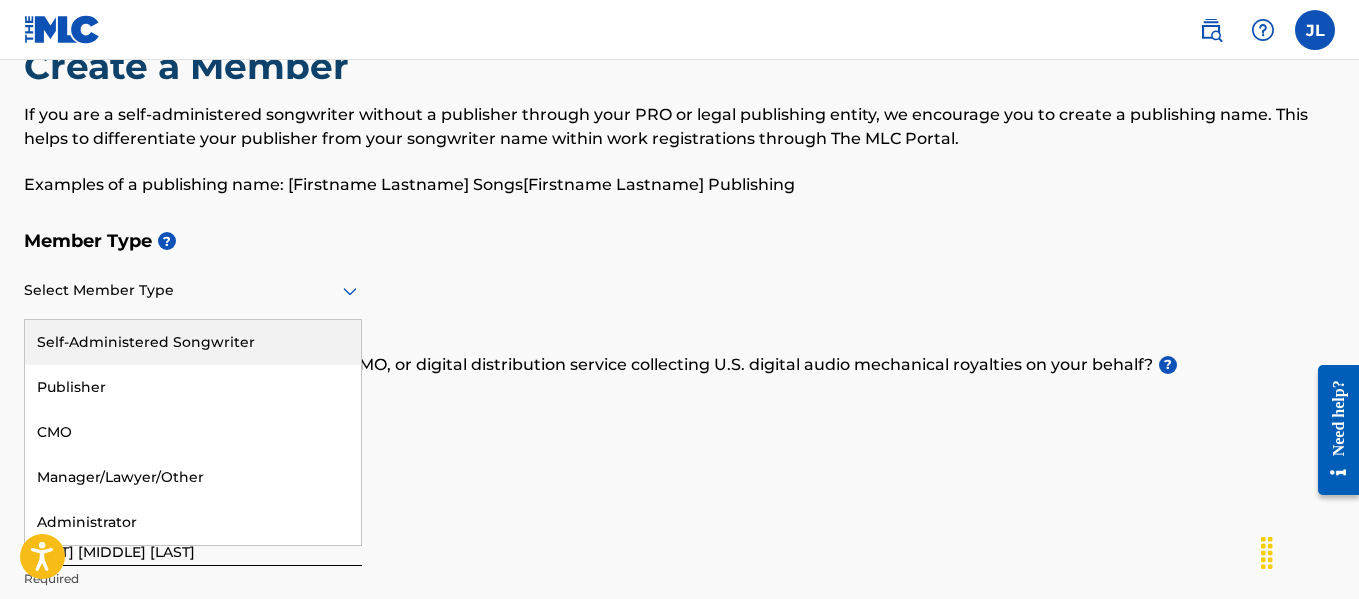 click on "Self-Administered Songwriter" at bounding box center [193, 342] 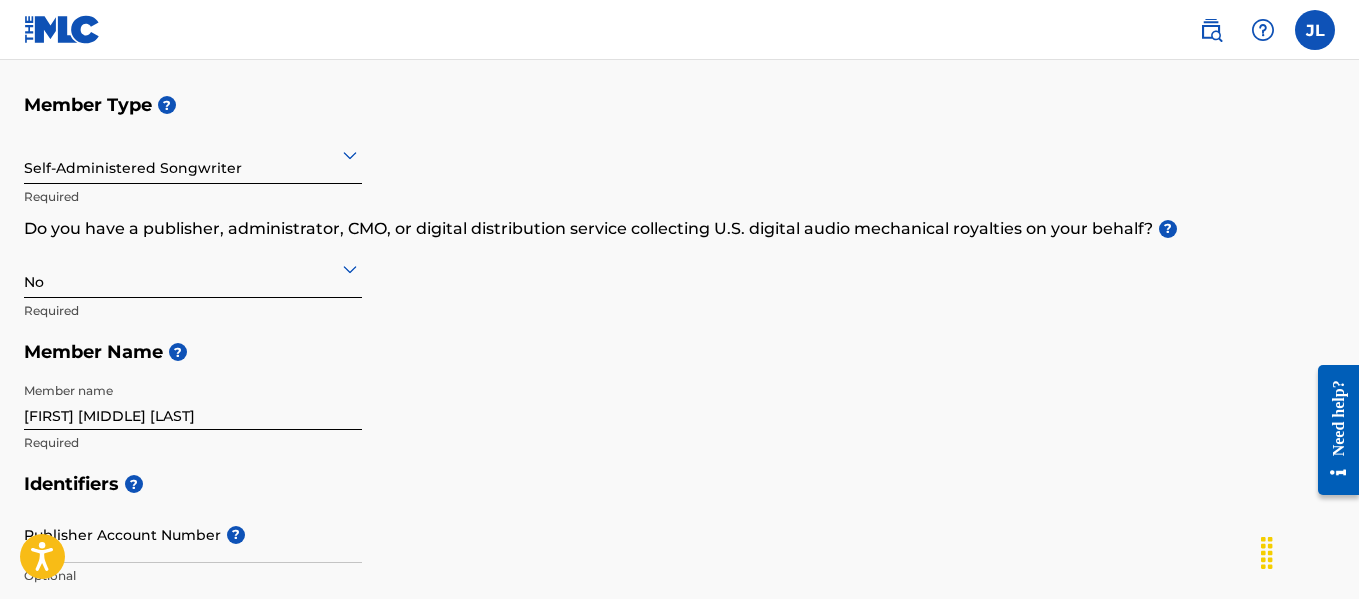scroll, scrollTop: 0, scrollLeft: 0, axis: both 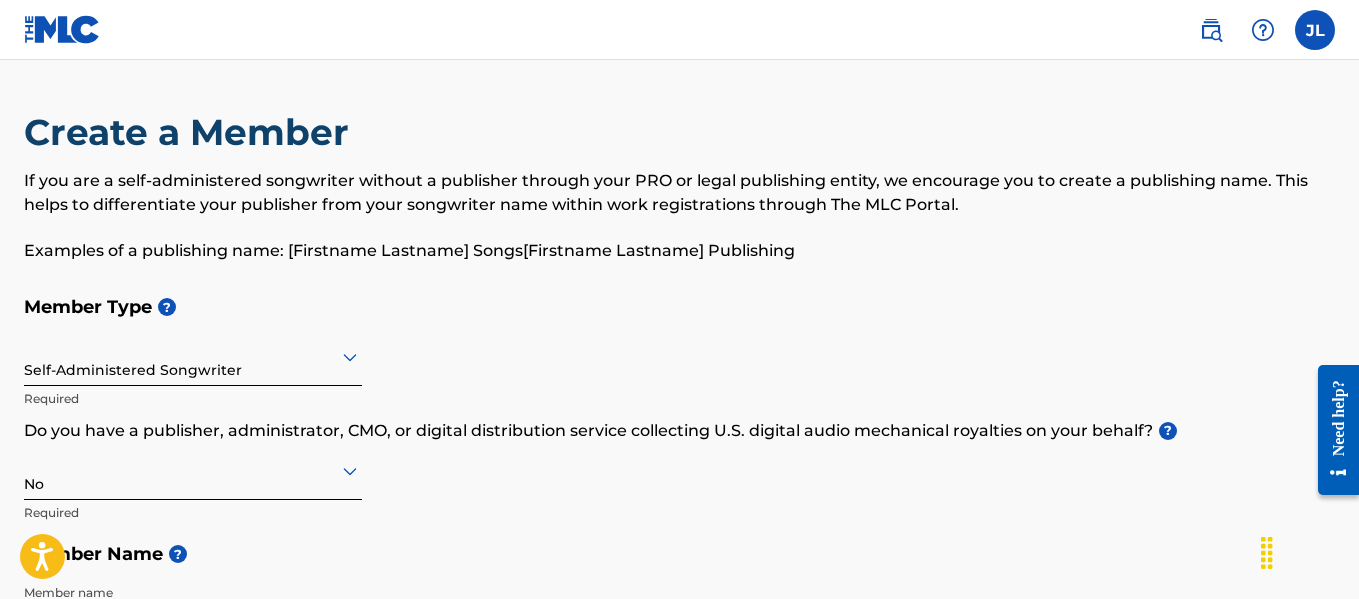 click on "Need help?" at bounding box center (1338, 417) 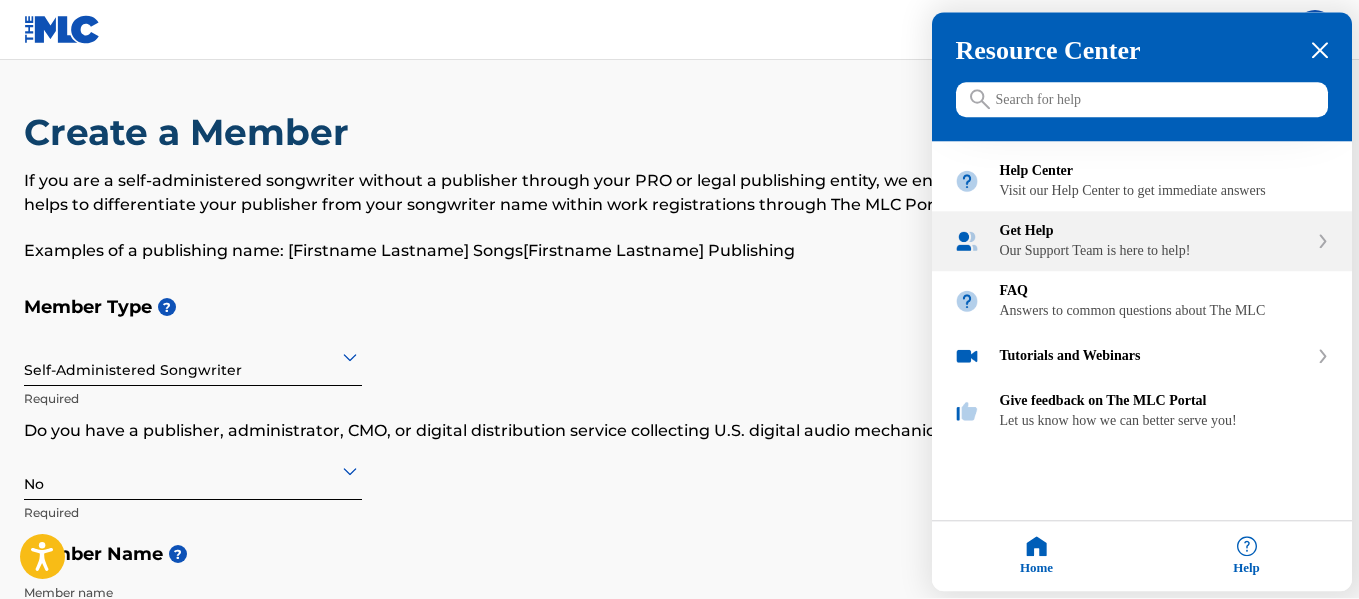 click on "Get Help   Our Support Team is here to help!" at bounding box center (1154, 242) 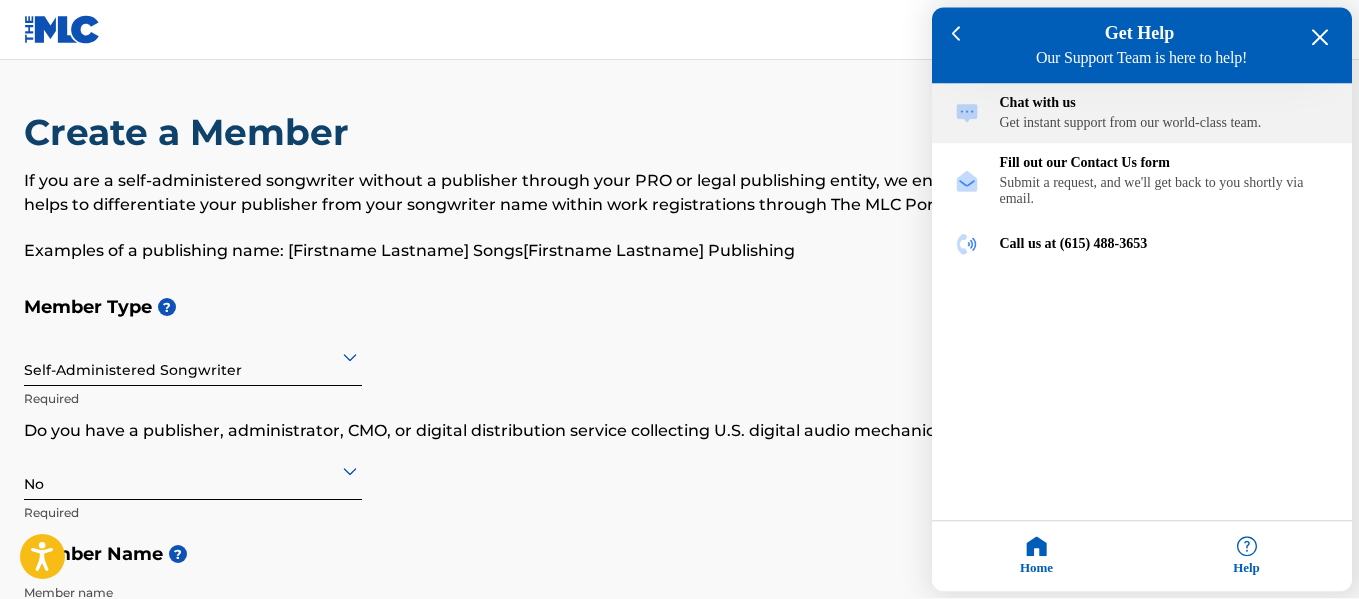 click on "Get instant support from our world-class team." at bounding box center [1165, 124] 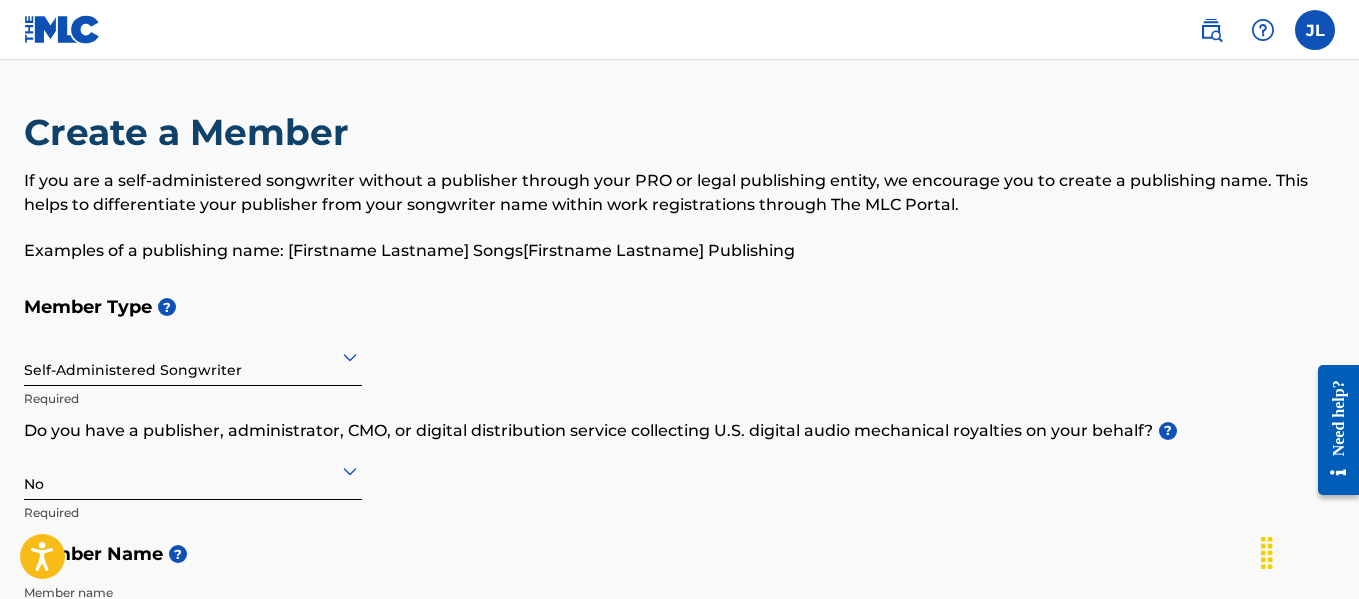 click on "Need help?" at bounding box center [1338, 417] 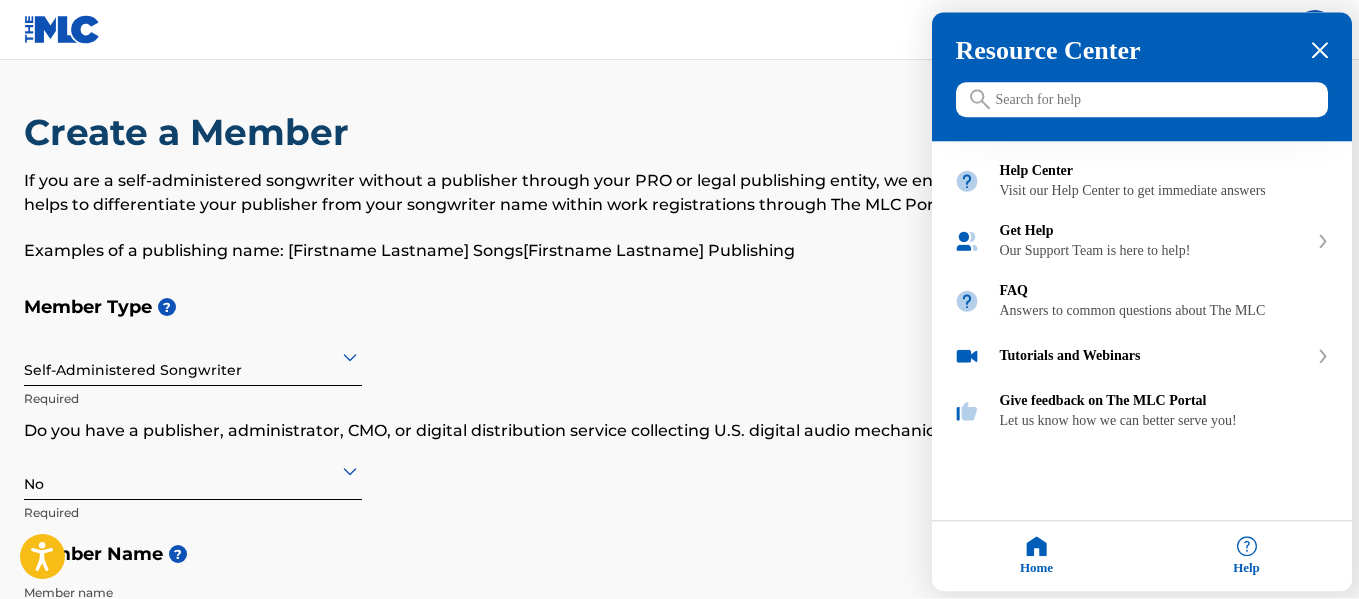 click 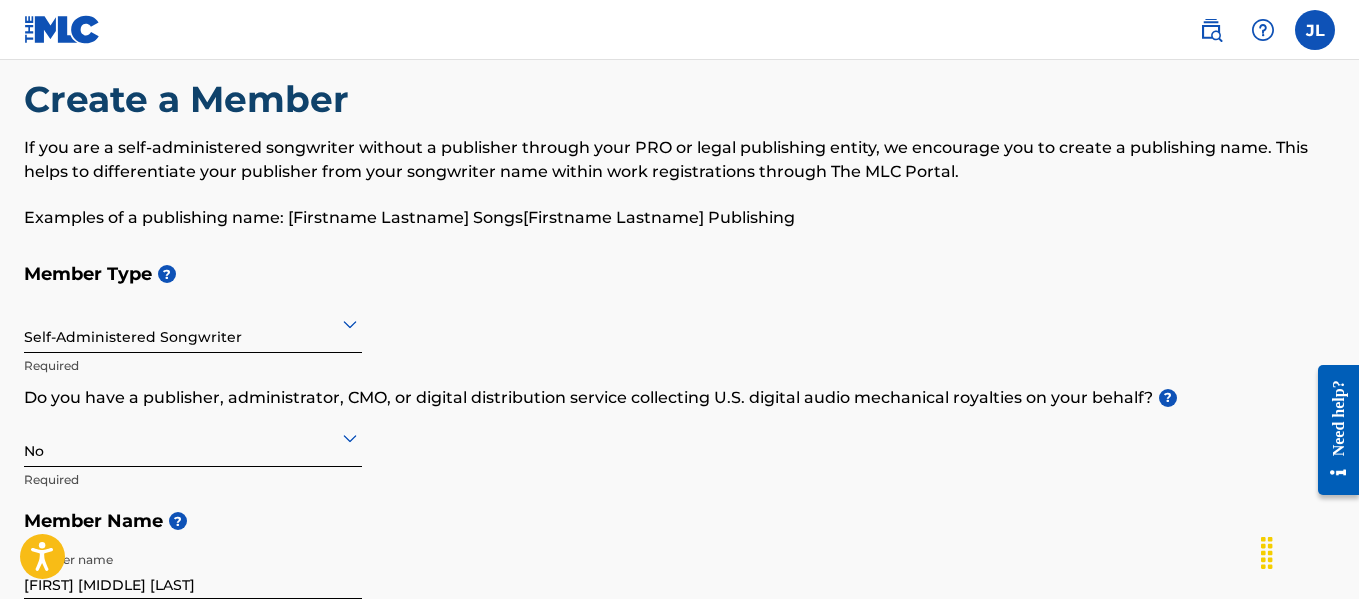 scroll, scrollTop: 0, scrollLeft: 0, axis: both 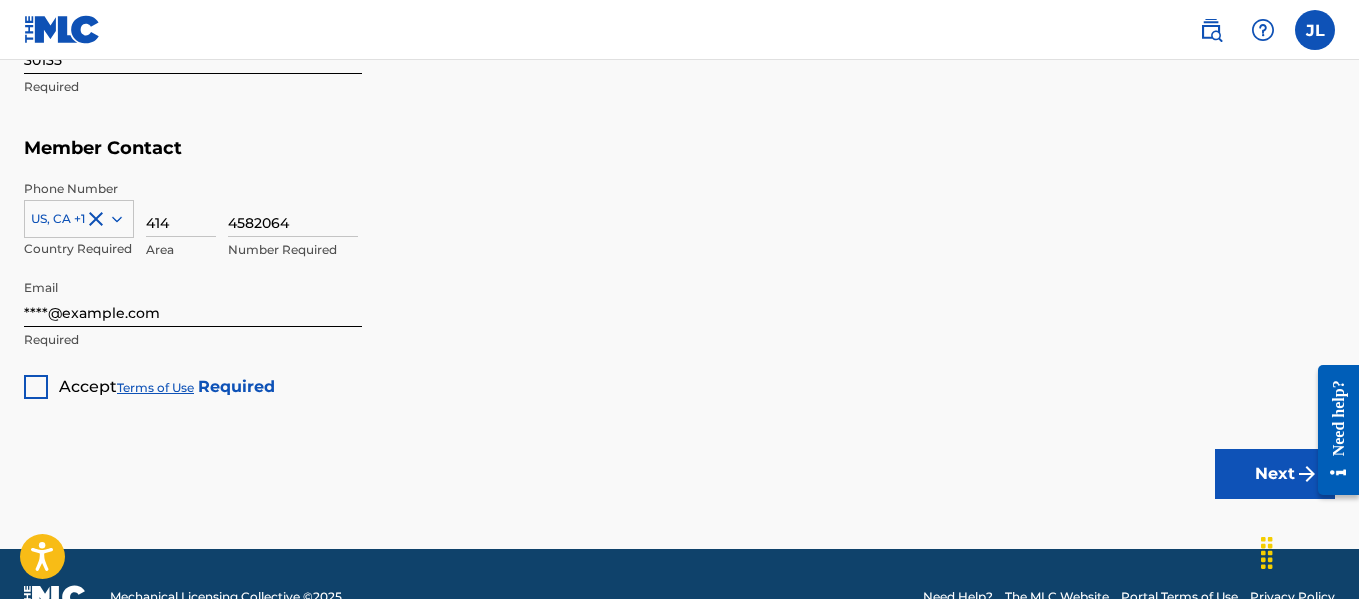 click at bounding box center [36, 387] 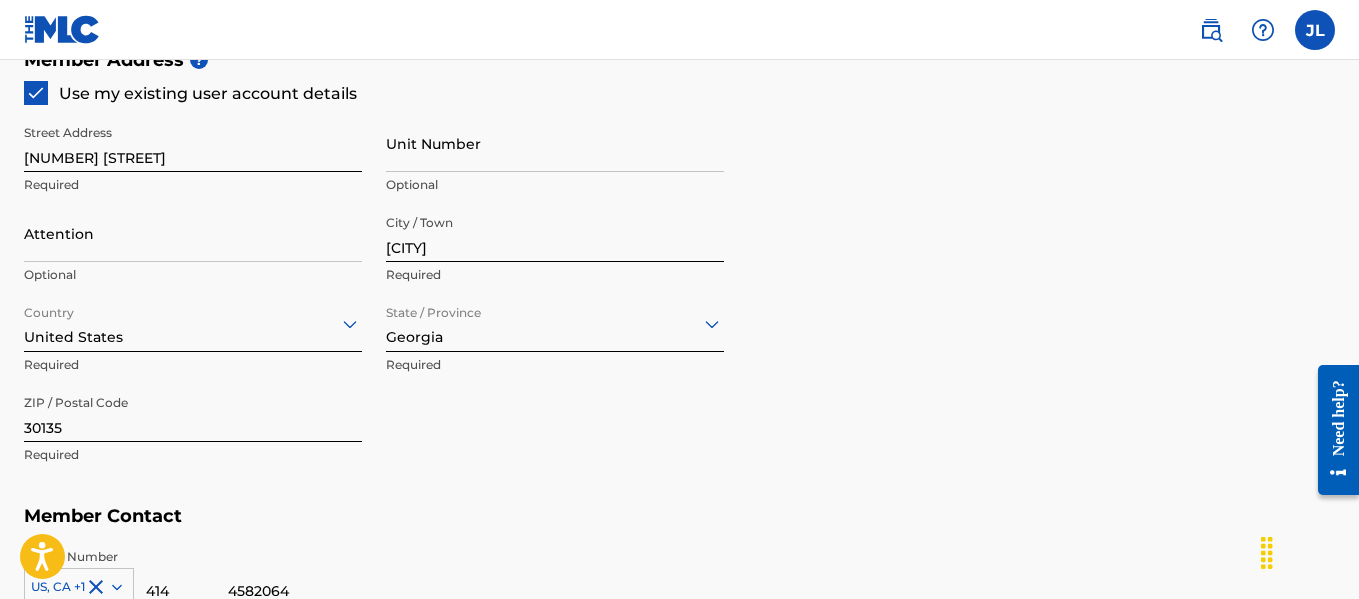 scroll, scrollTop: 1278, scrollLeft: 0, axis: vertical 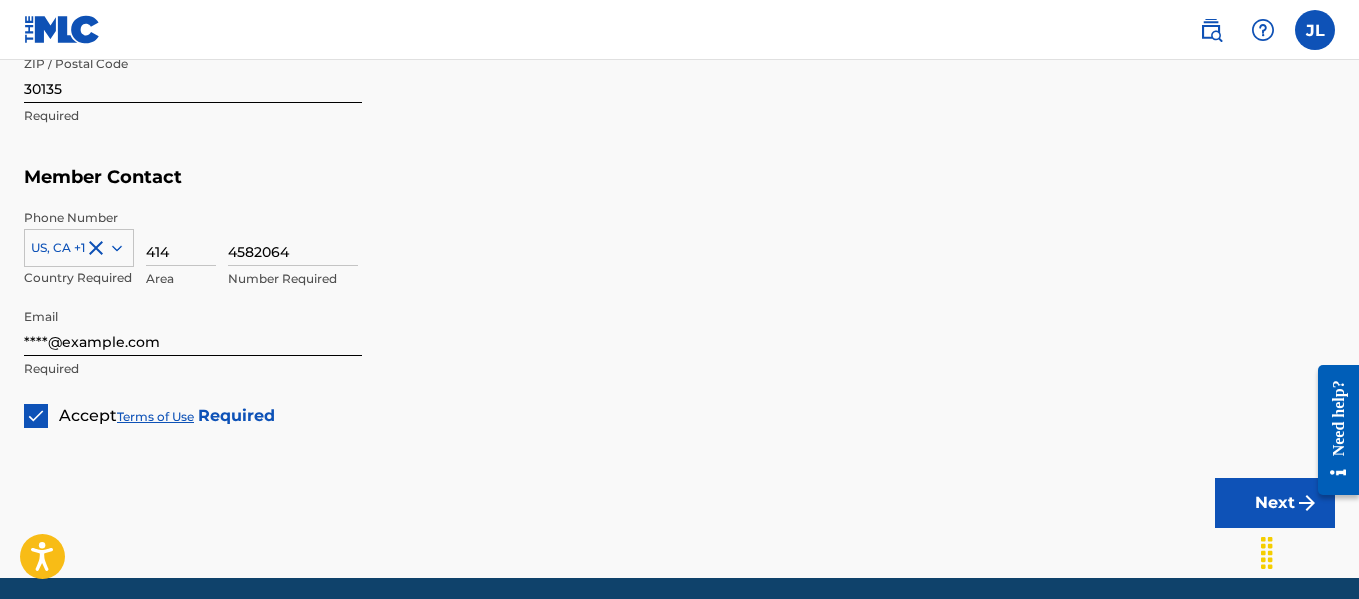 click on "Next" at bounding box center [1275, 503] 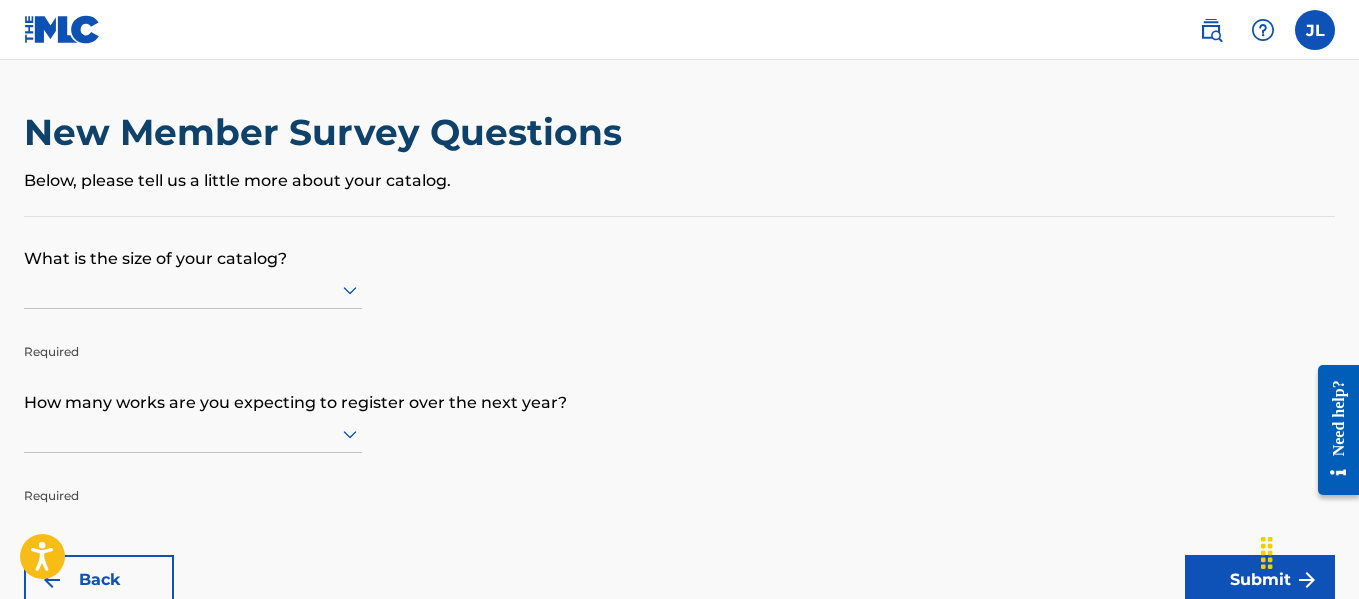 click 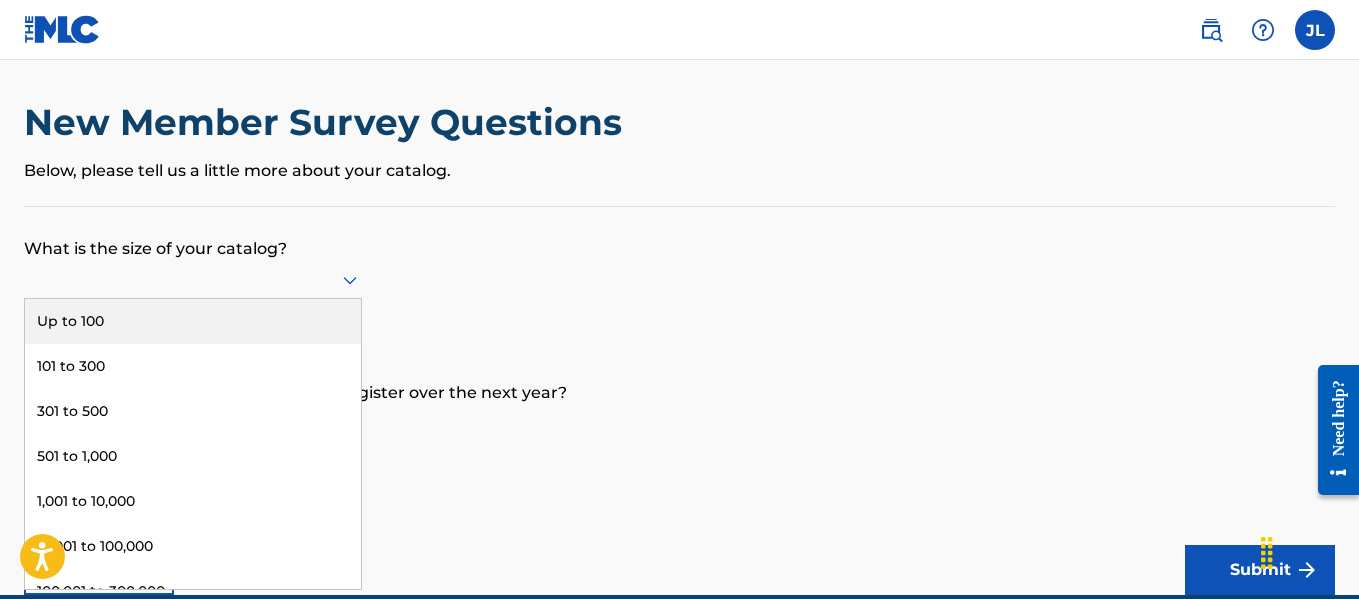 scroll, scrollTop: 11, scrollLeft: 0, axis: vertical 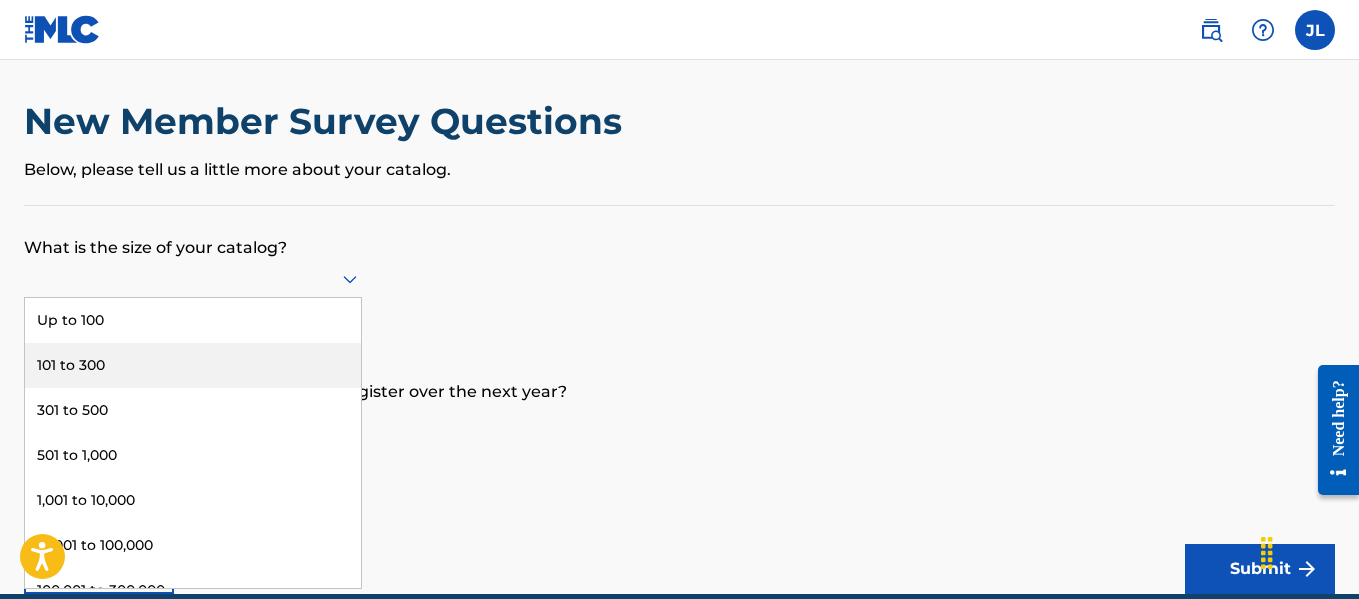 click on "101 to 300" at bounding box center [193, 365] 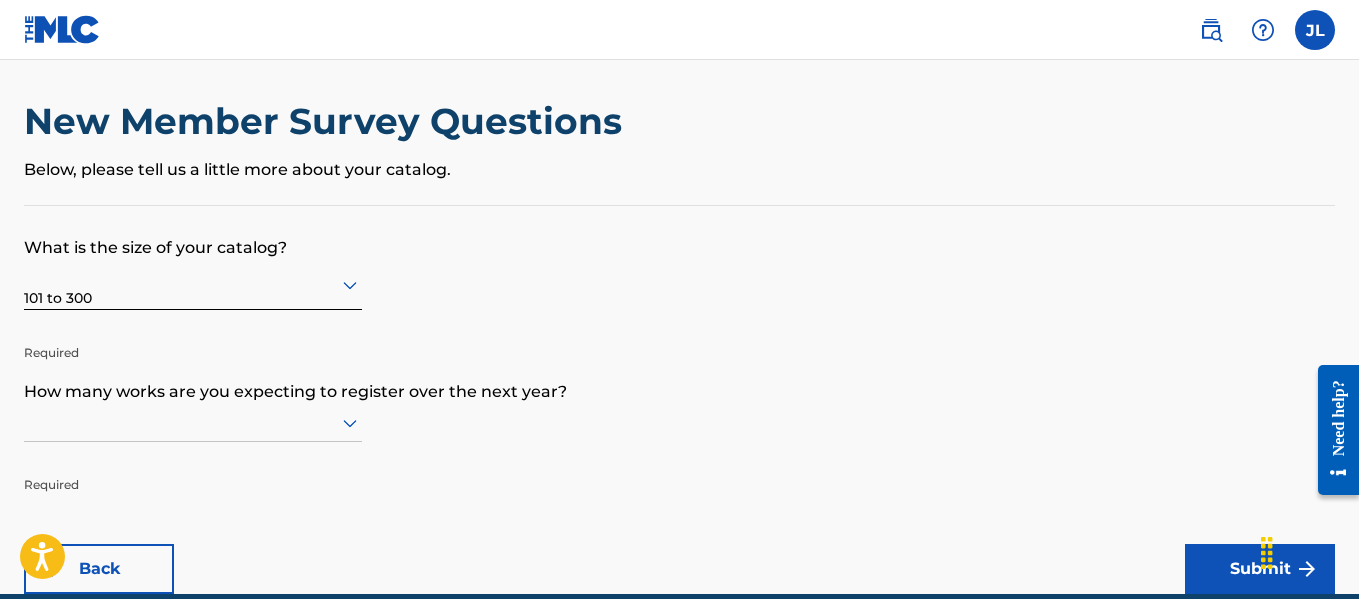 scroll, scrollTop: 102, scrollLeft: 0, axis: vertical 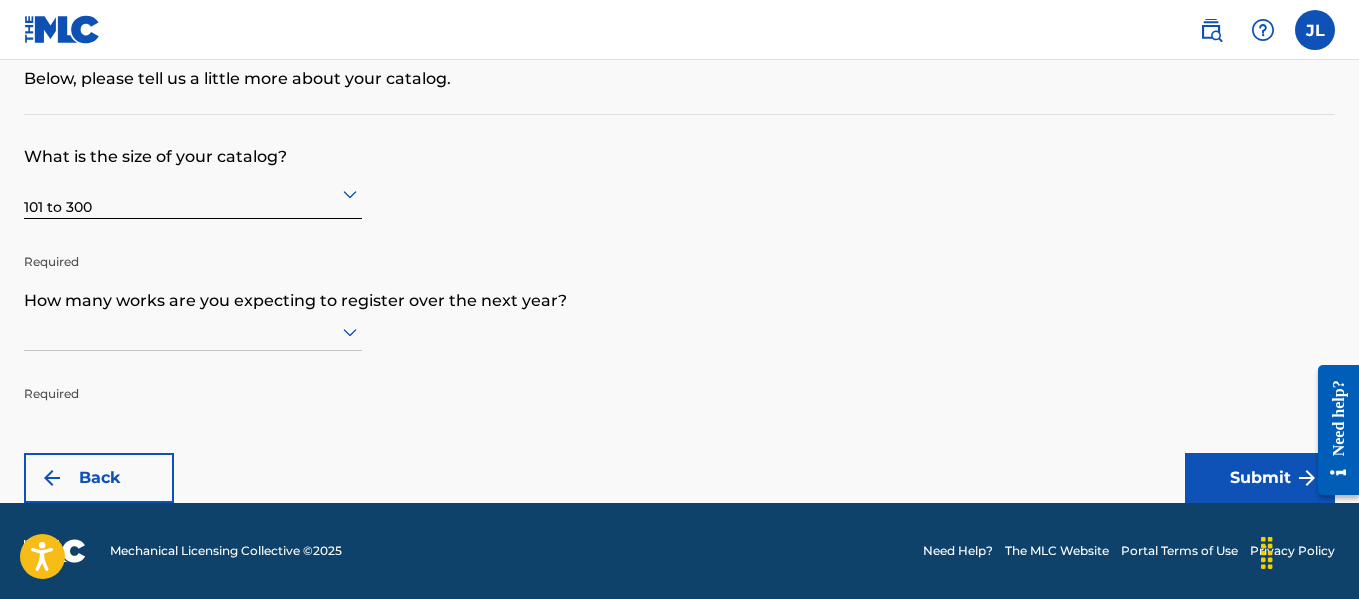 click at bounding box center [193, 332] 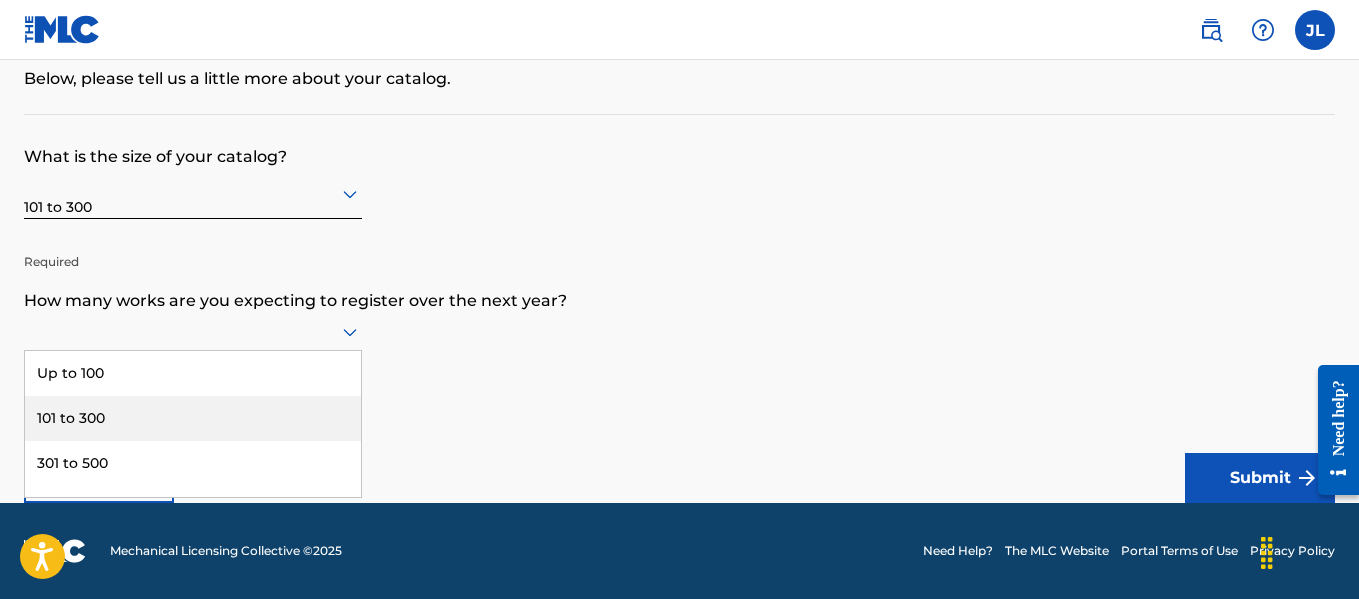 click on "101 to 300" at bounding box center [193, 418] 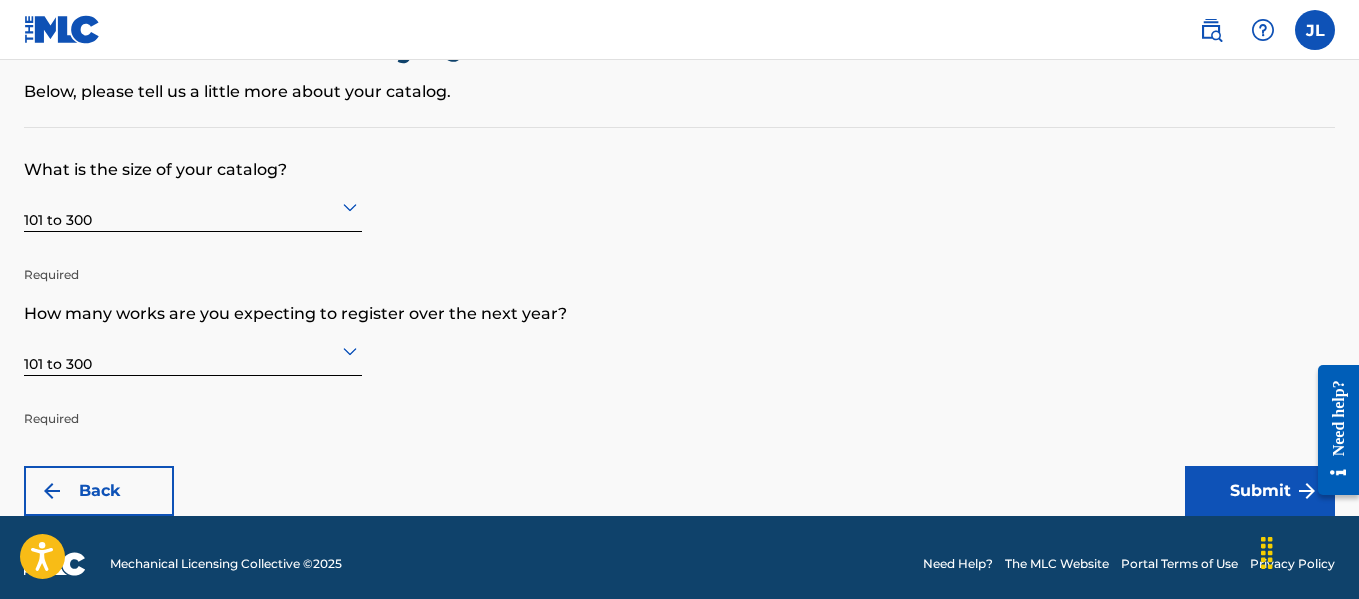 scroll, scrollTop: 102, scrollLeft: 0, axis: vertical 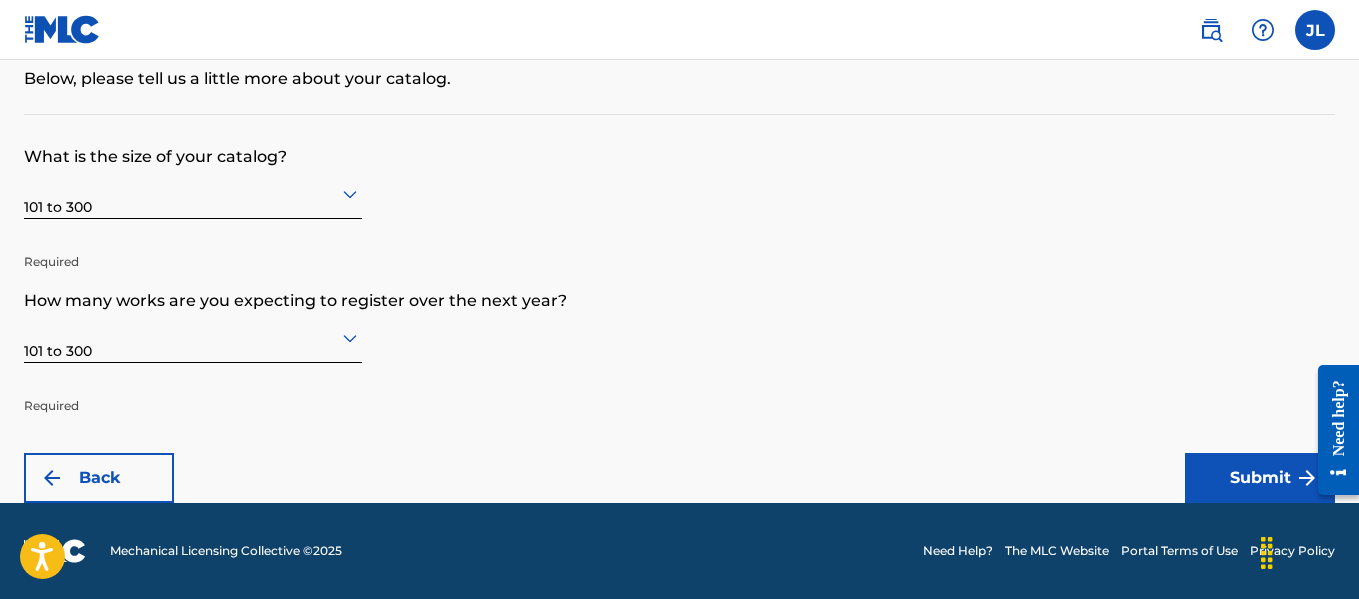 click on "Submit" at bounding box center [1260, 478] 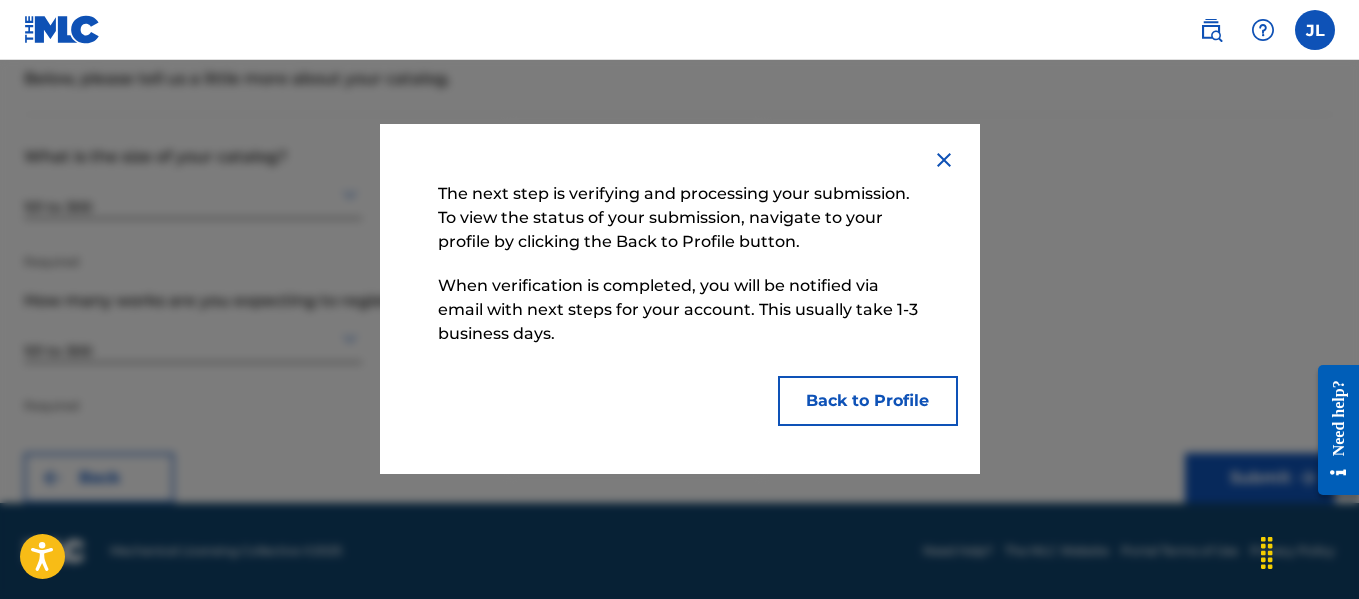 click on "Back to Profile" at bounding box center [868, 401] 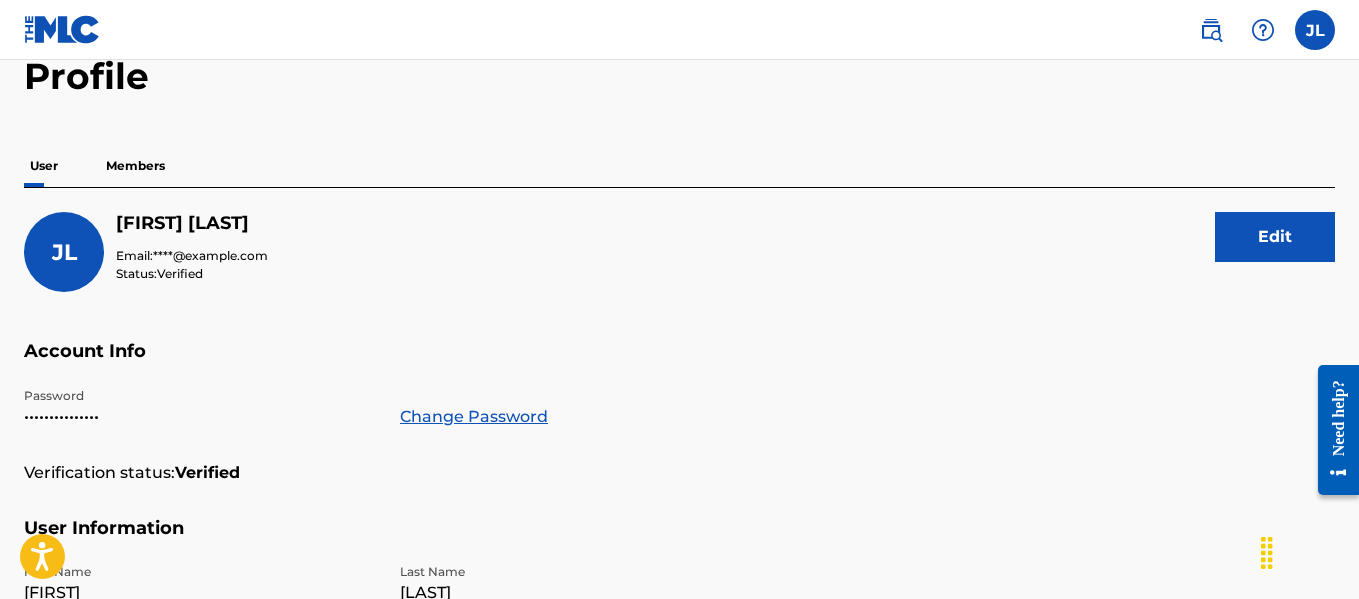 scroll, scrollTop: 0, scrollLeft: 0, axis: both 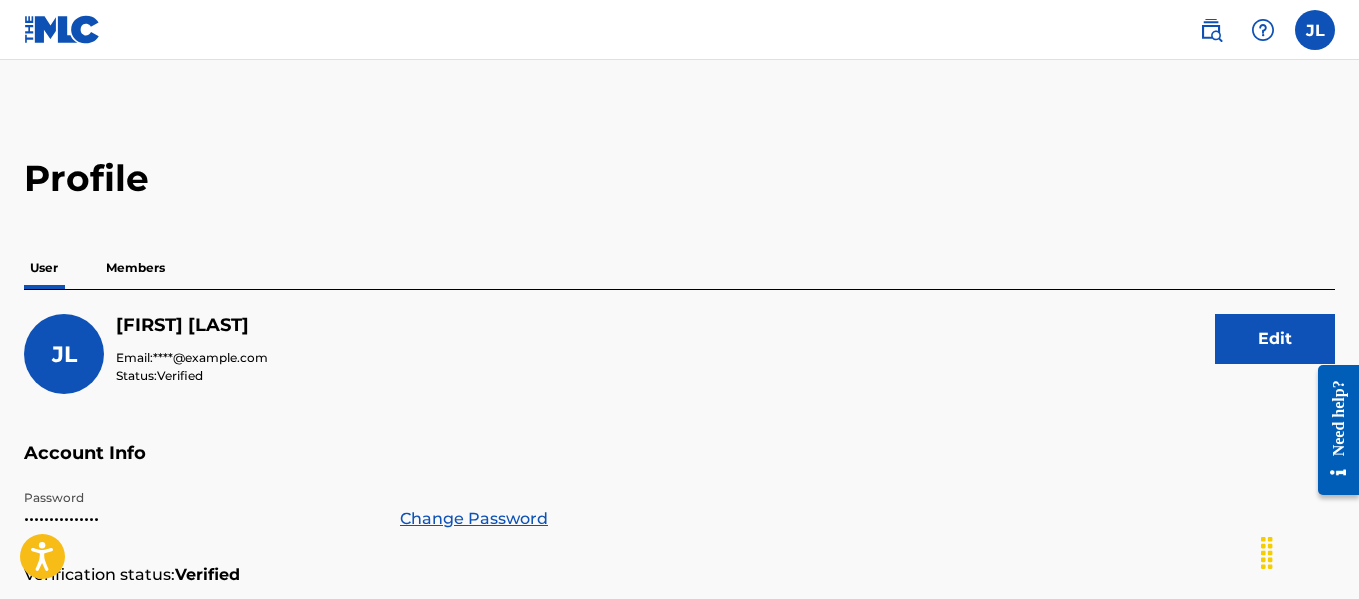 click on "Members" at bounding box center [135, 268] 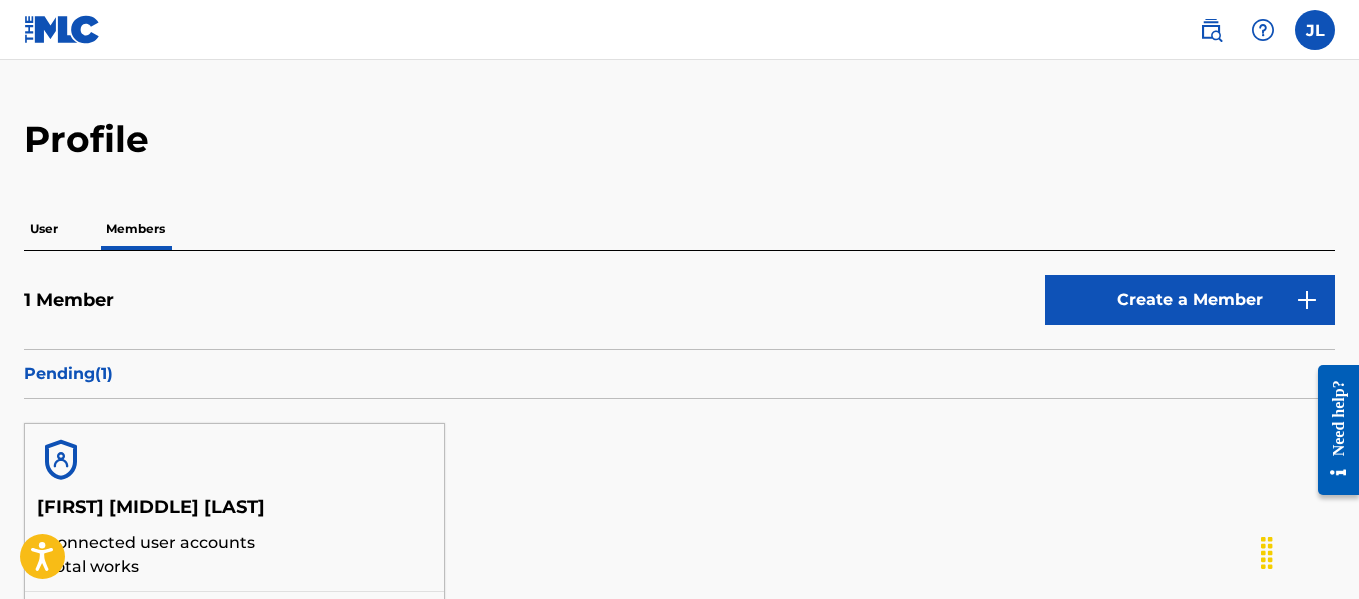 scroll, scrollTop: 0, scrollLeft: 0, axis: both 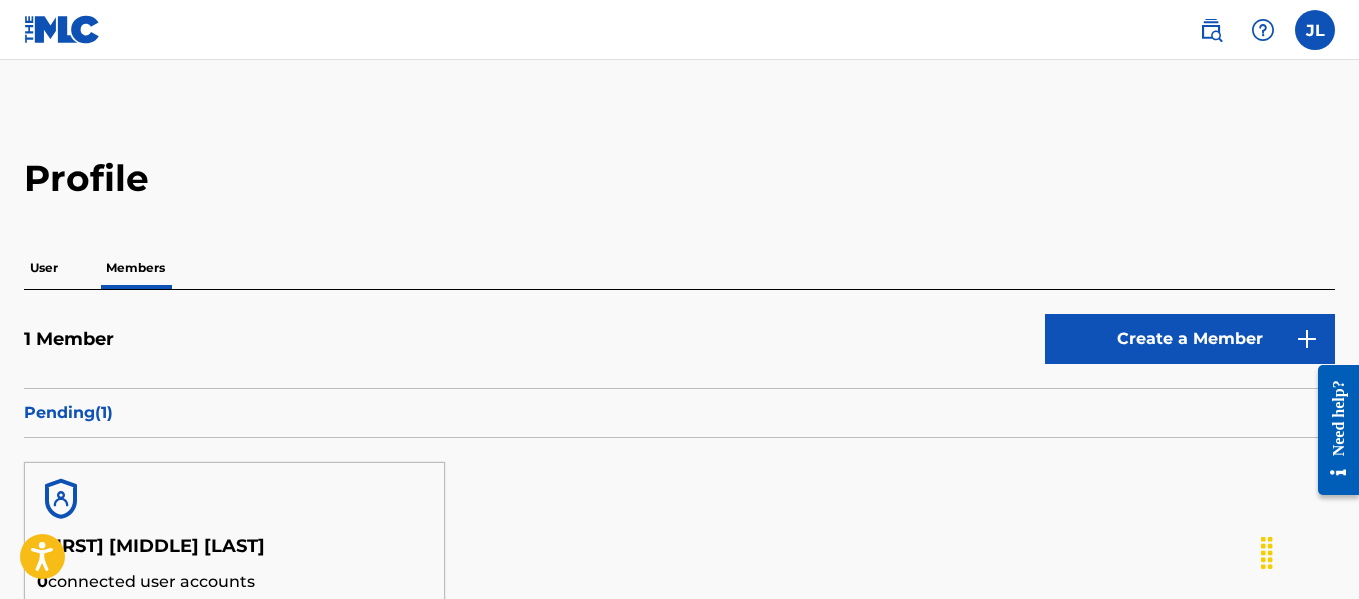 click on "User" at bounding box center (44, 268) 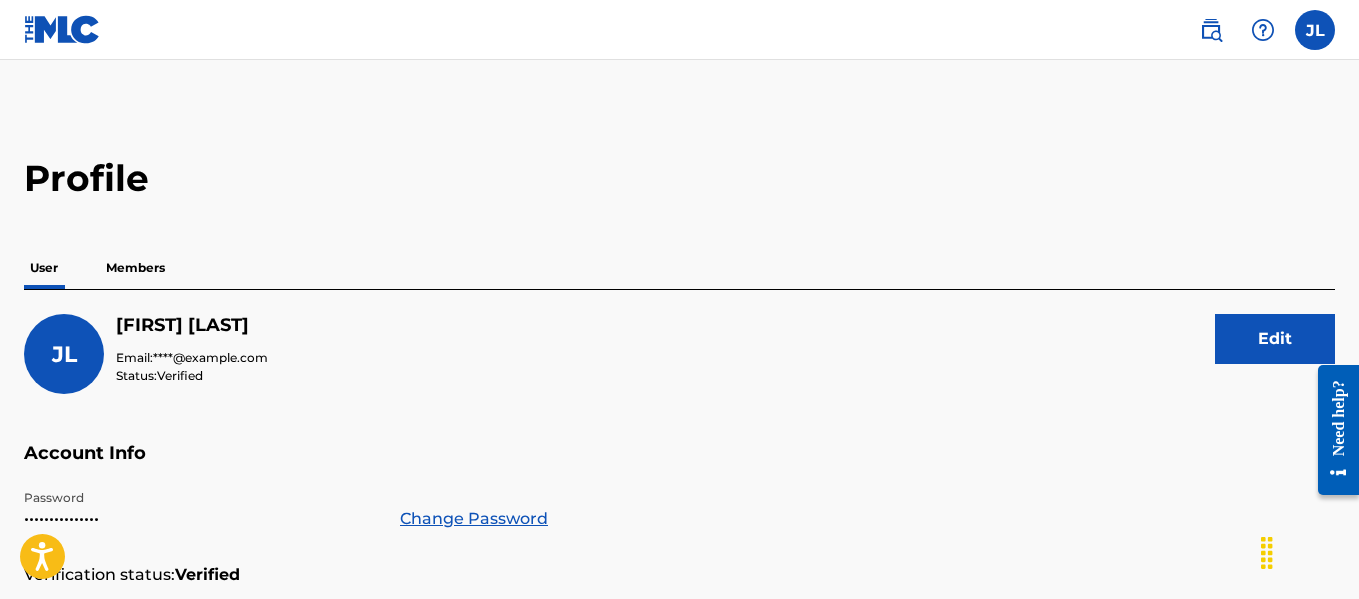 click on "Members" at bounding box center [135, 268] 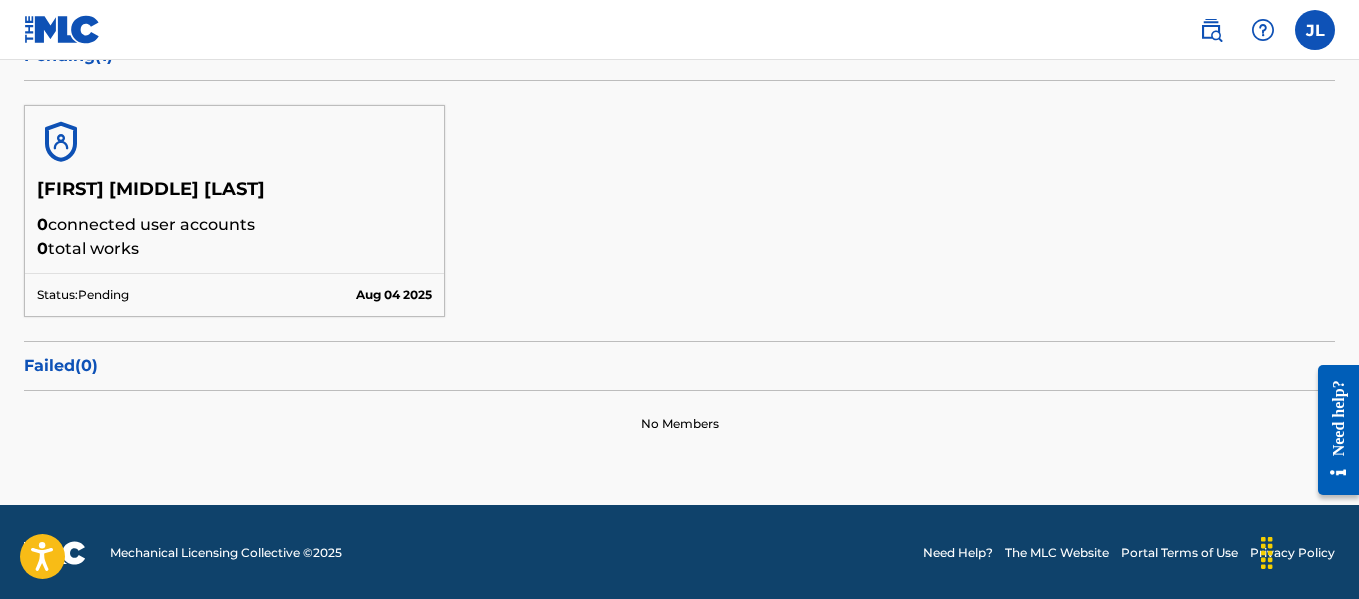scroll, scrollTop: 359, scrollLeft: 0, axis: vertical 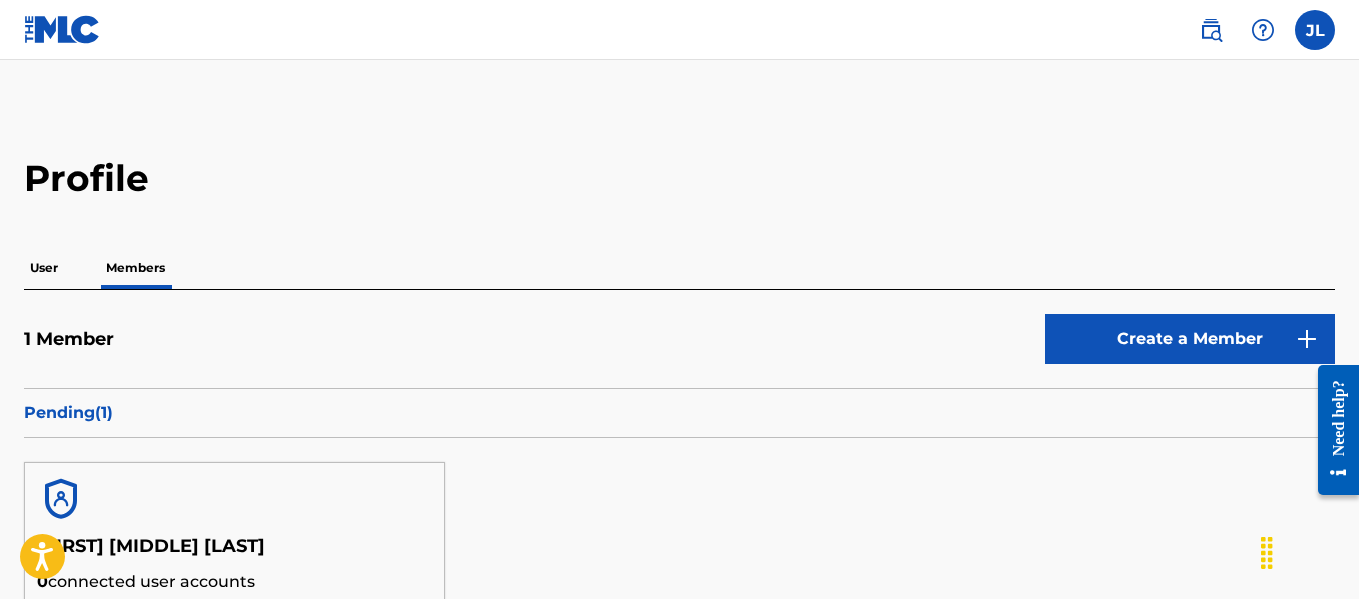 click on "User" at bounding box center [44, 268] 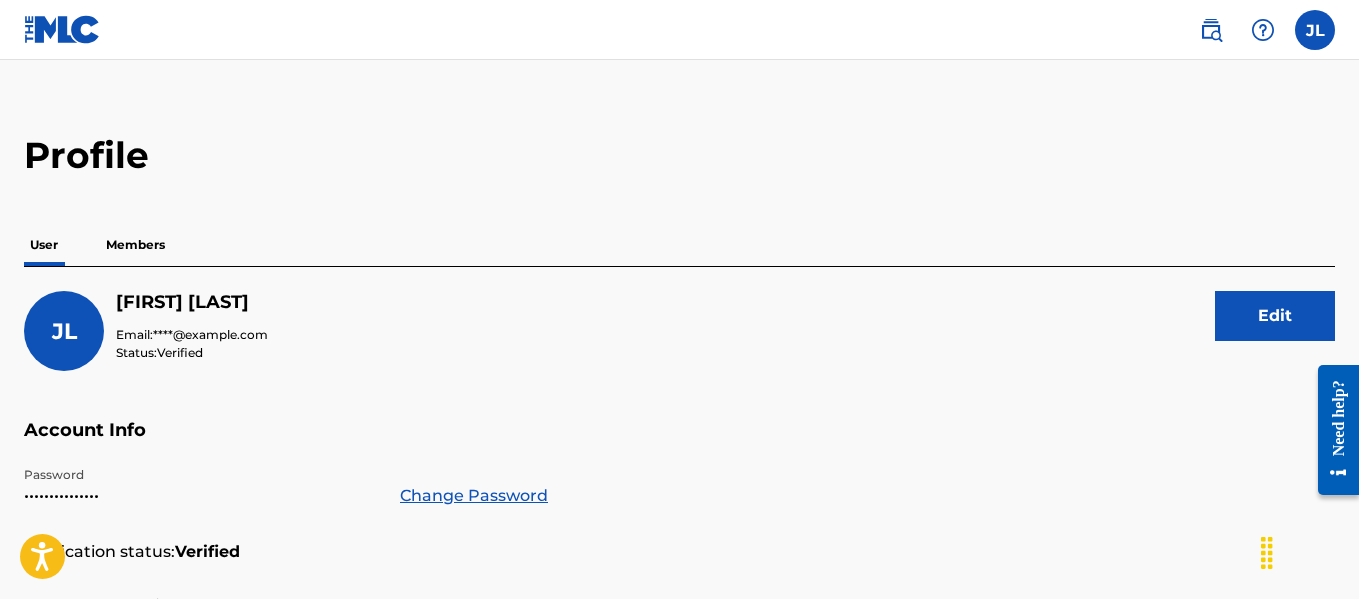 scroll, scrollTop: 0, scrollLeft: 0, axis: both 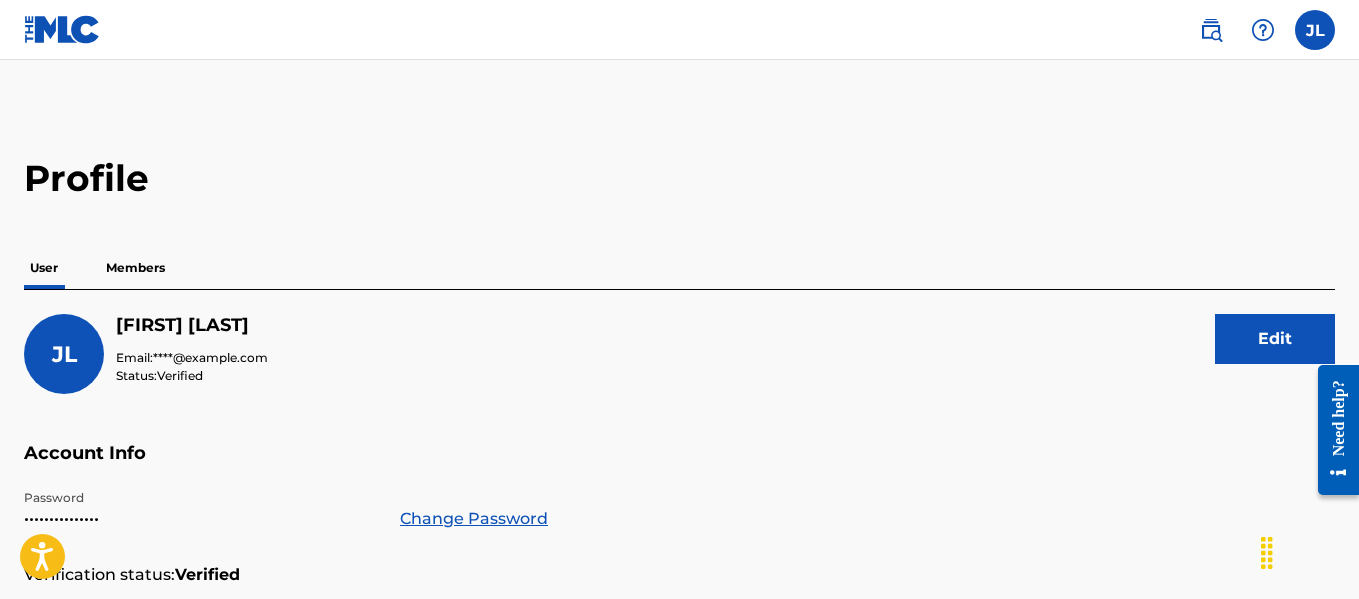 click at bounding box center (1315, 30) 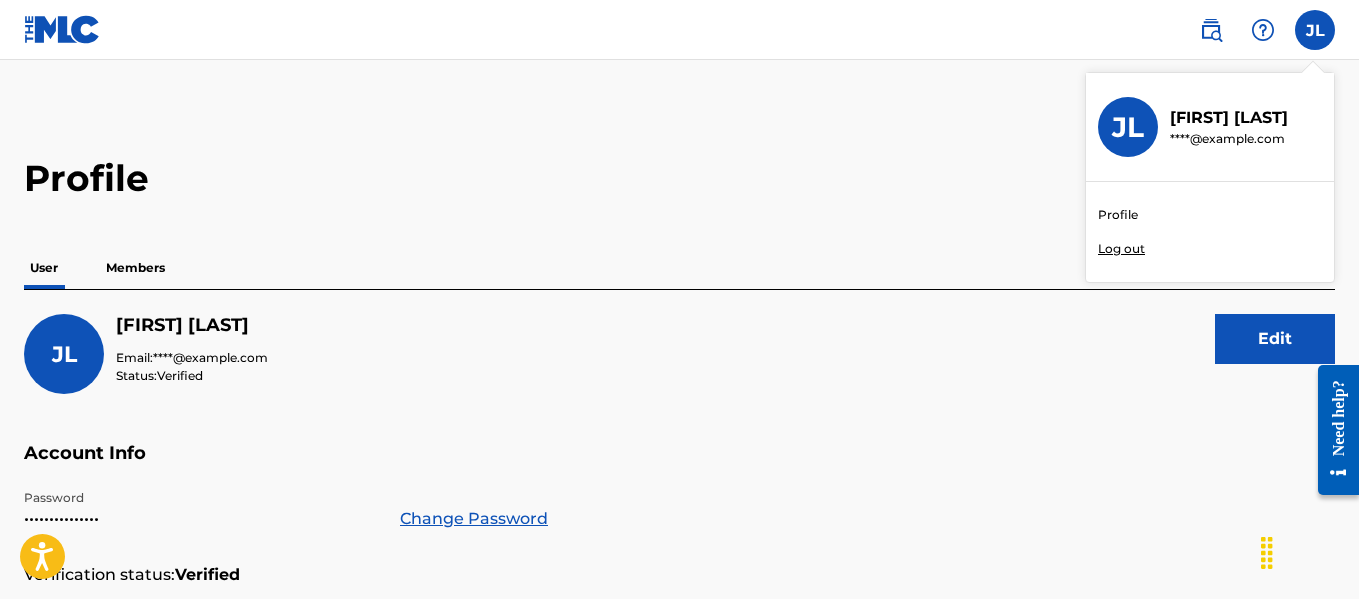 click on "Log out" at bounding box center (1121, 249) 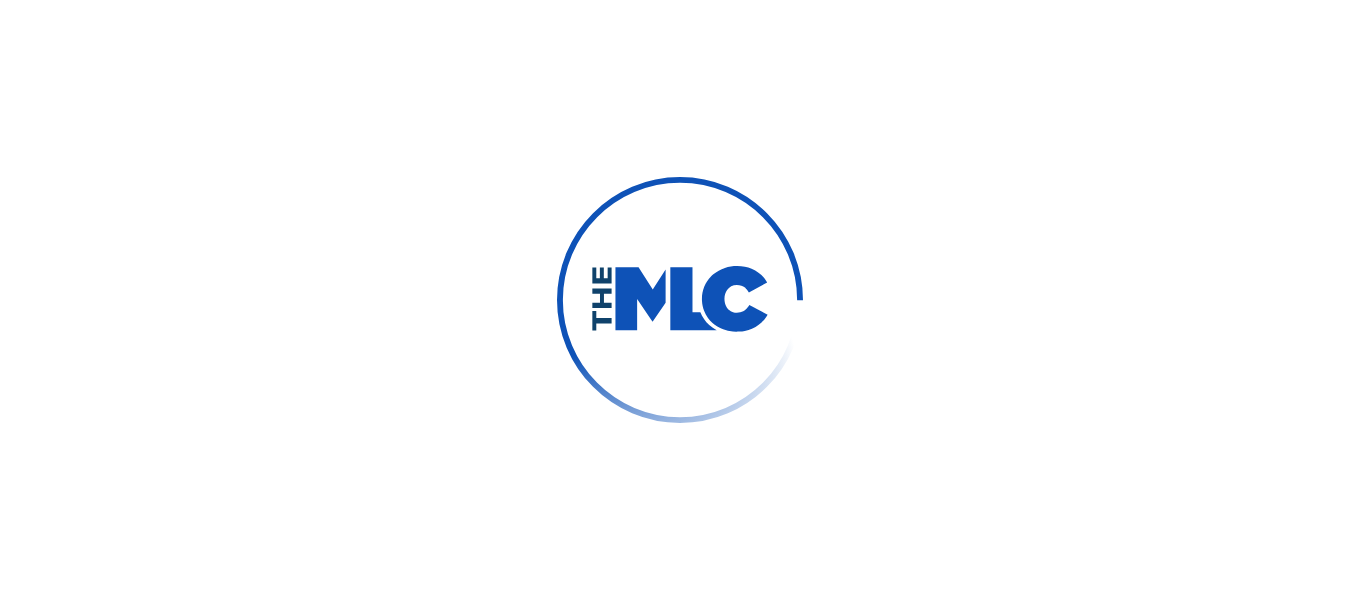scroll, scrollTop: 0, scrollLeft: 0, axis: both 